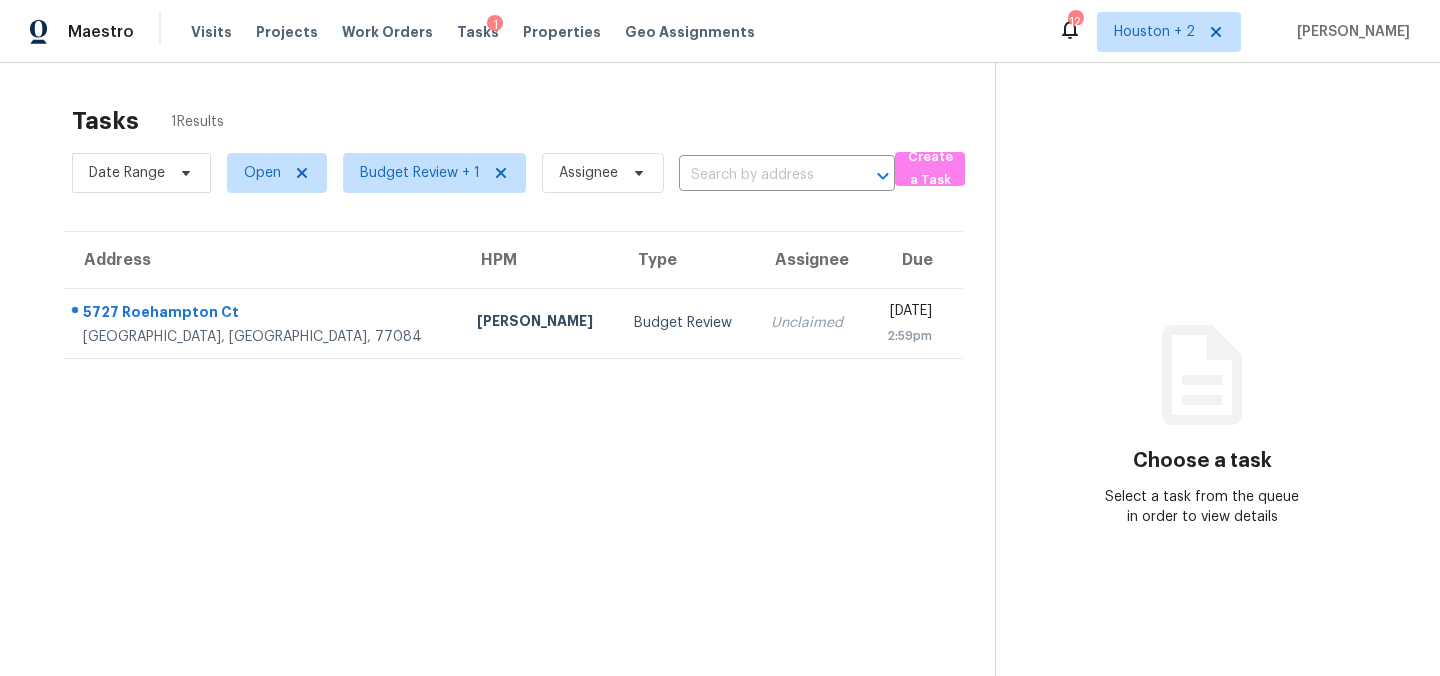 scroll, scrollTop: 0, scrollLeft: 0, axis: both 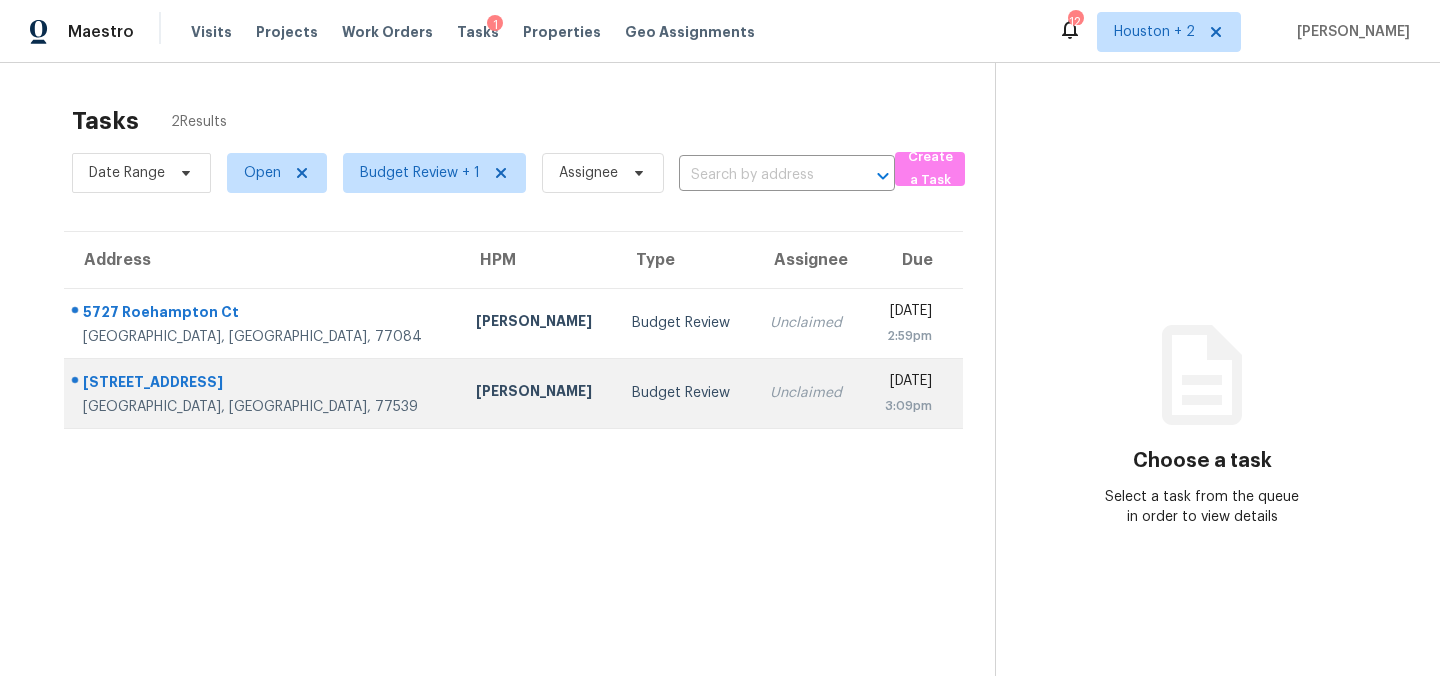 click on "[PERSON_NAME]" at bounding box center [538, 393] 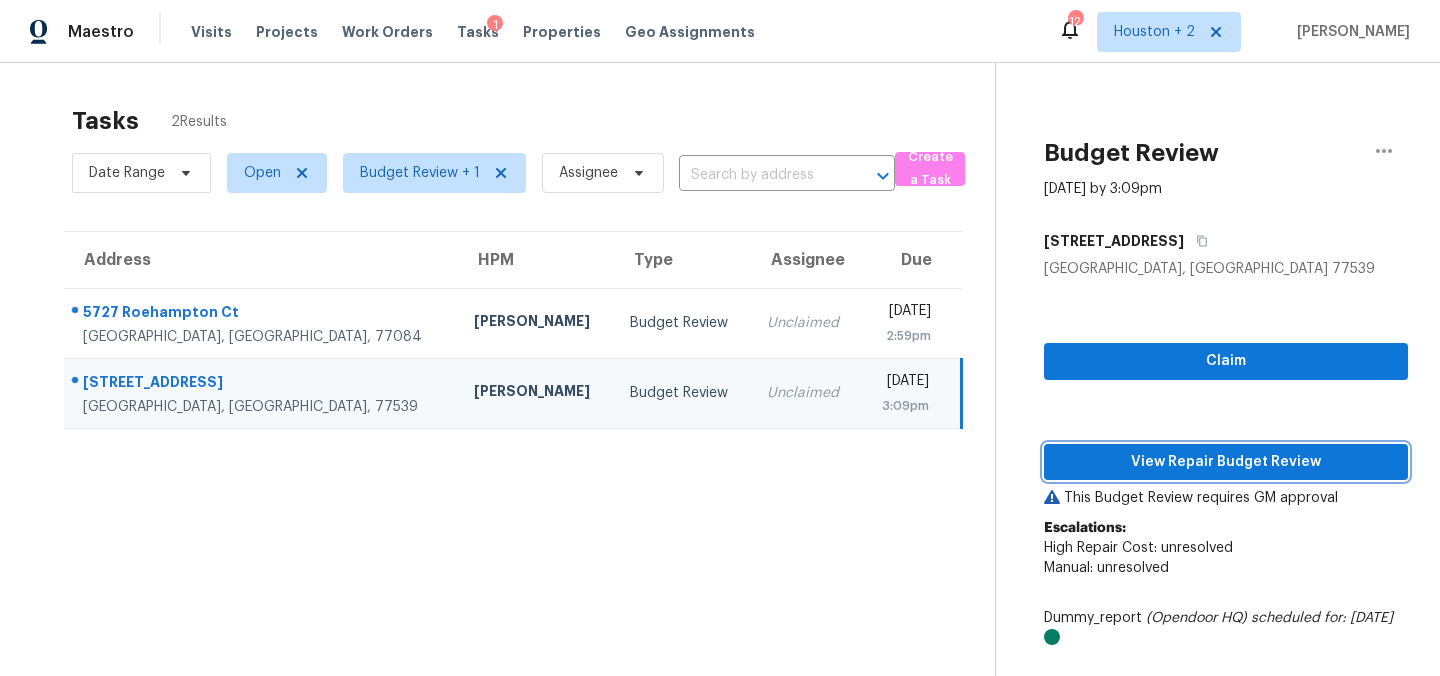 click on "View Repair Budget Review" at bounding box center (1226, 462) 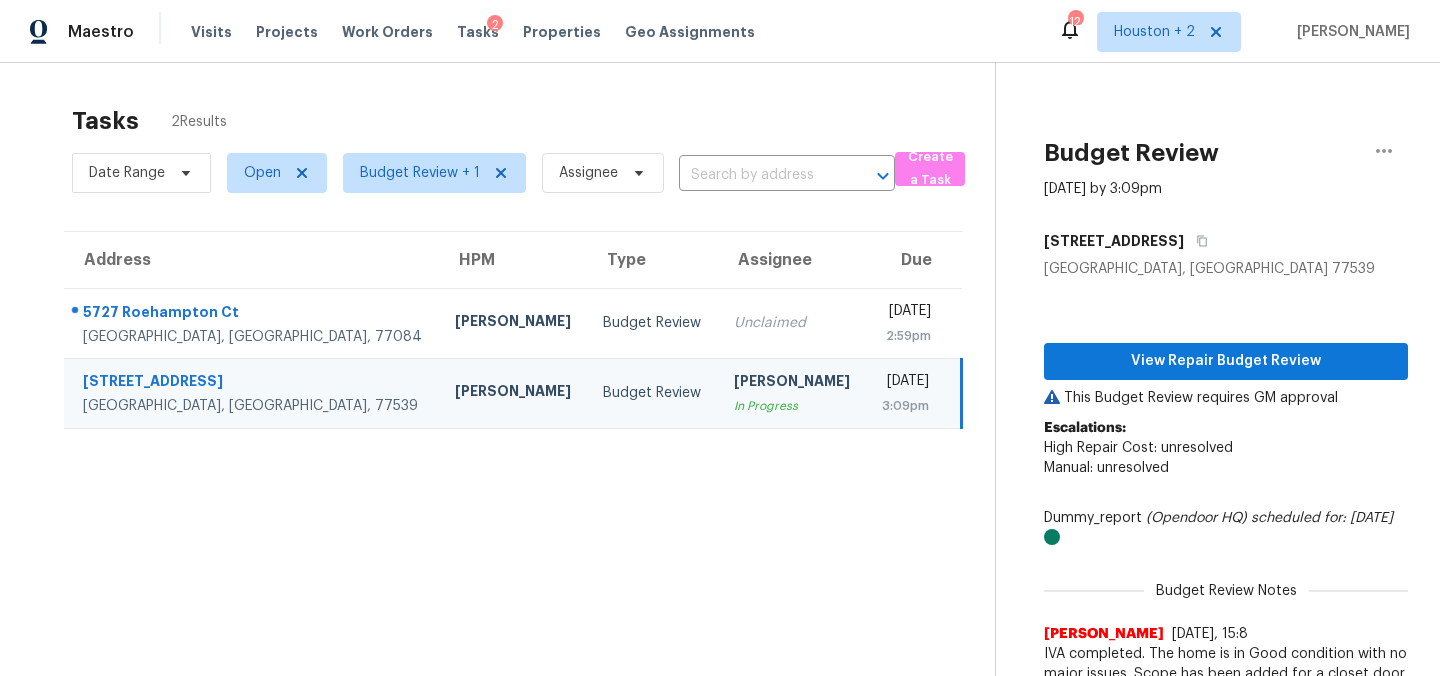 click on "[PERSON_NAME]" at bounding box center (513, 393) 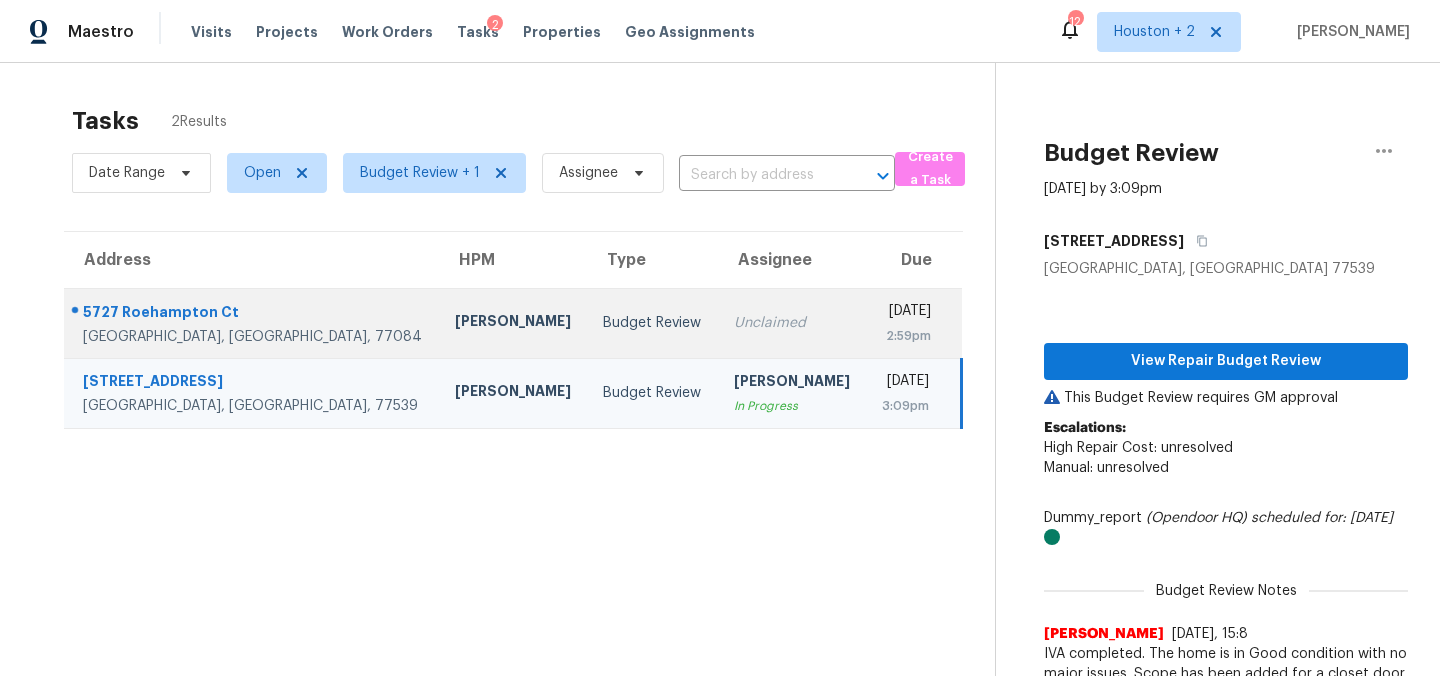 click on "[PERSON_NAME]" at bounding box center [513, 323] 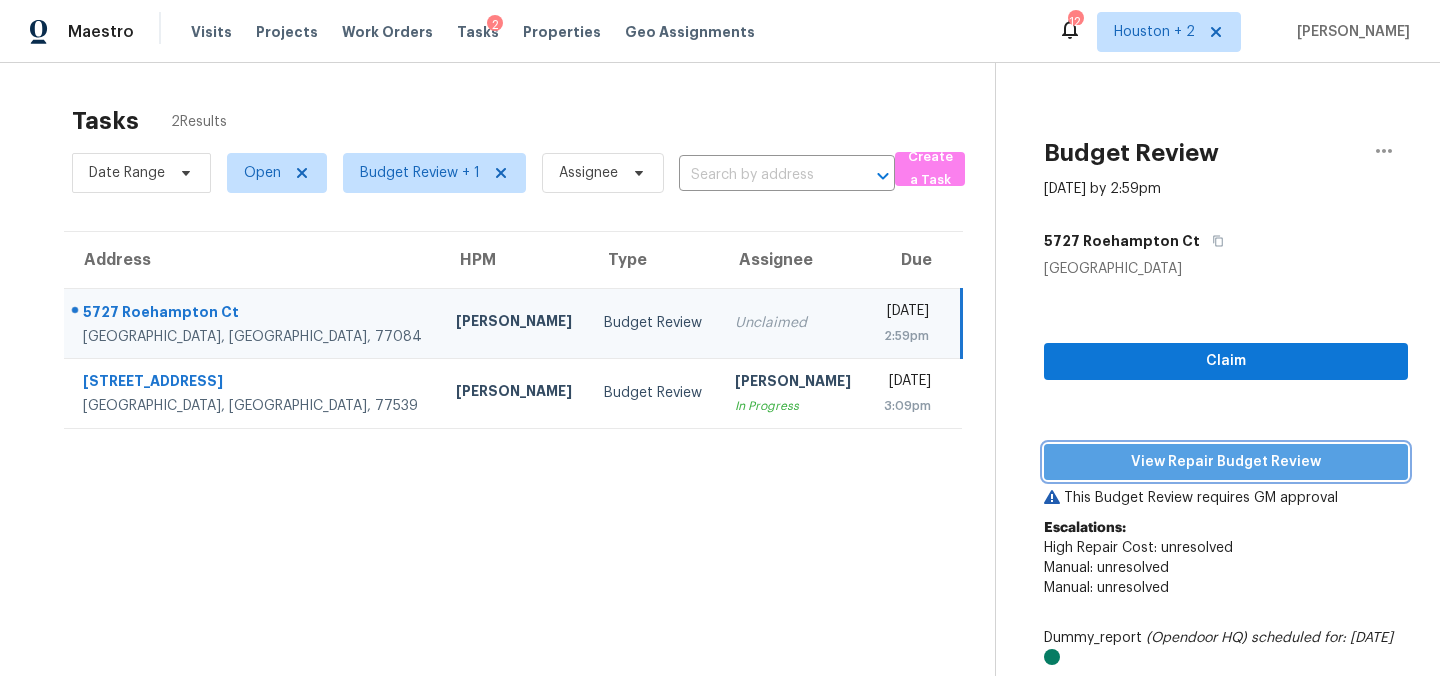 click on "View Repair Budget Review" at bounding box center (1226, 462) 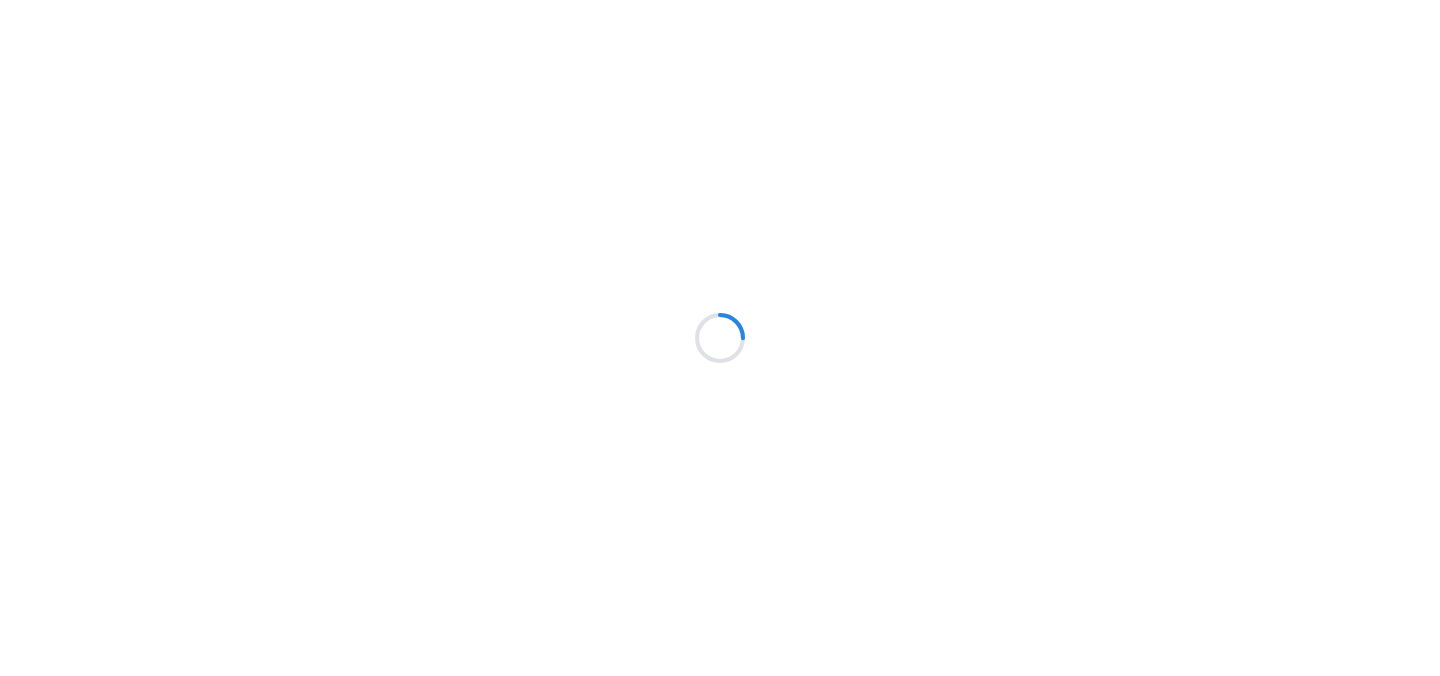 scroll, scrollTop: 0, scrollLeft: 0, axis: both 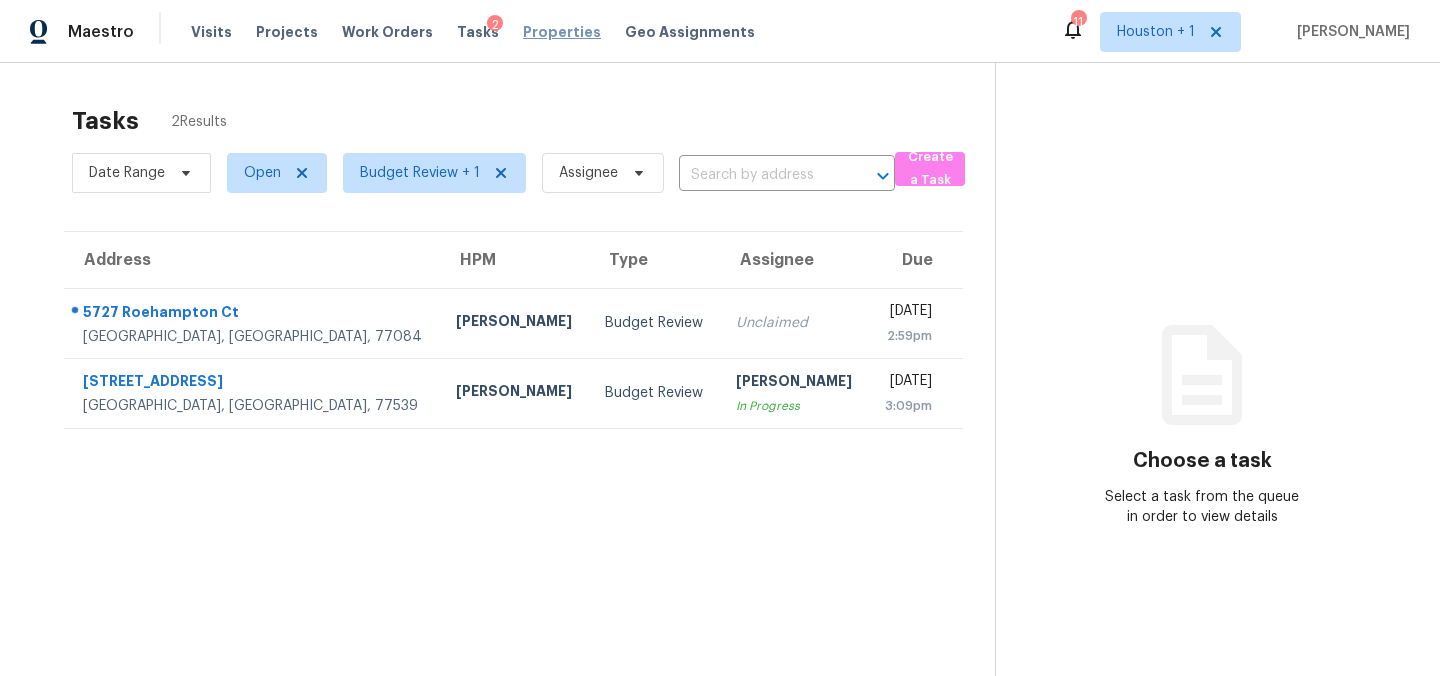 click on "Properties" at bounding box center (562, 32) 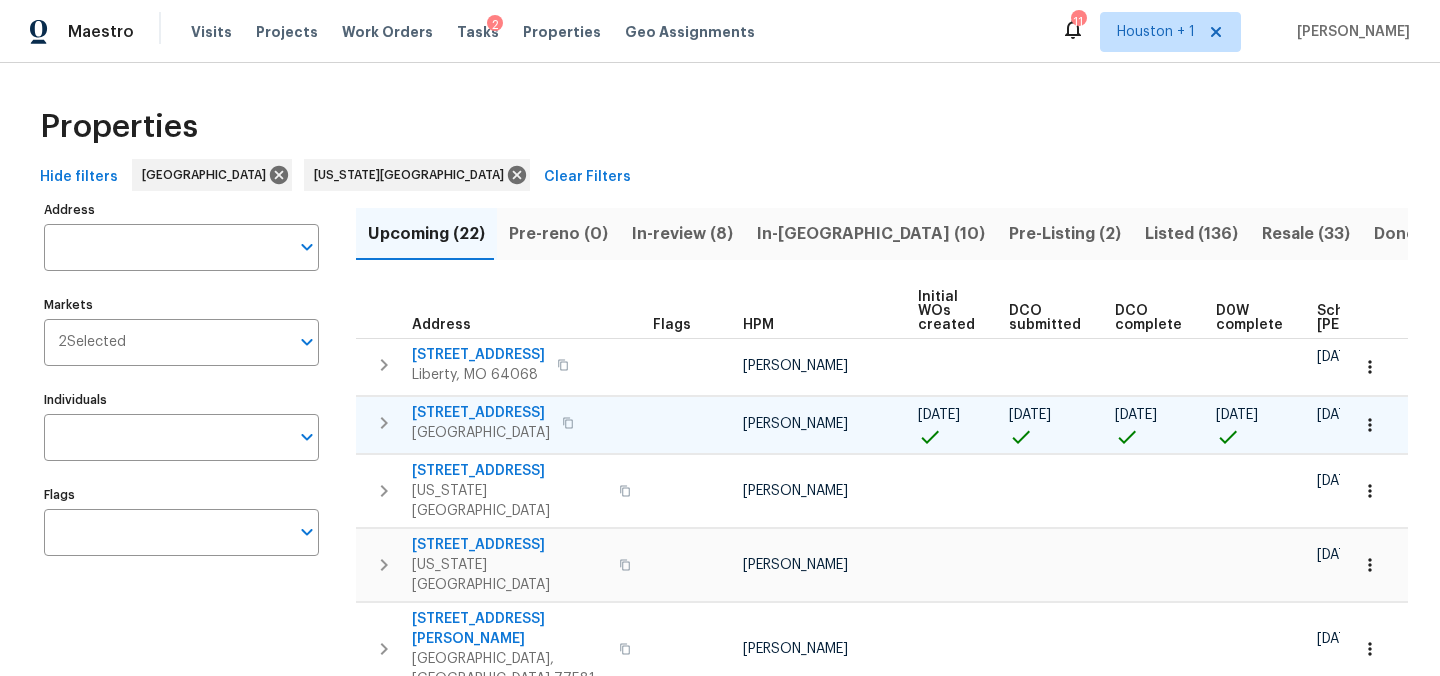 click 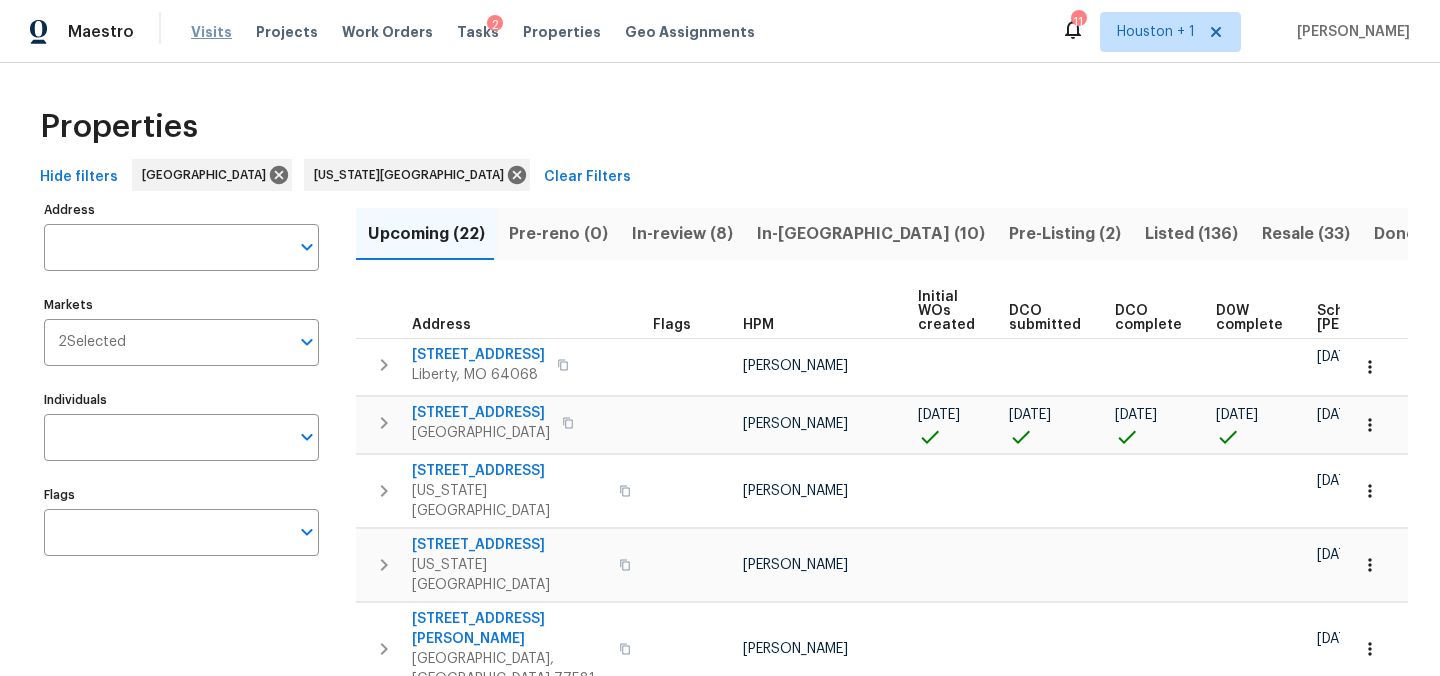 click on "Visits" at bounding box center [211, 32] 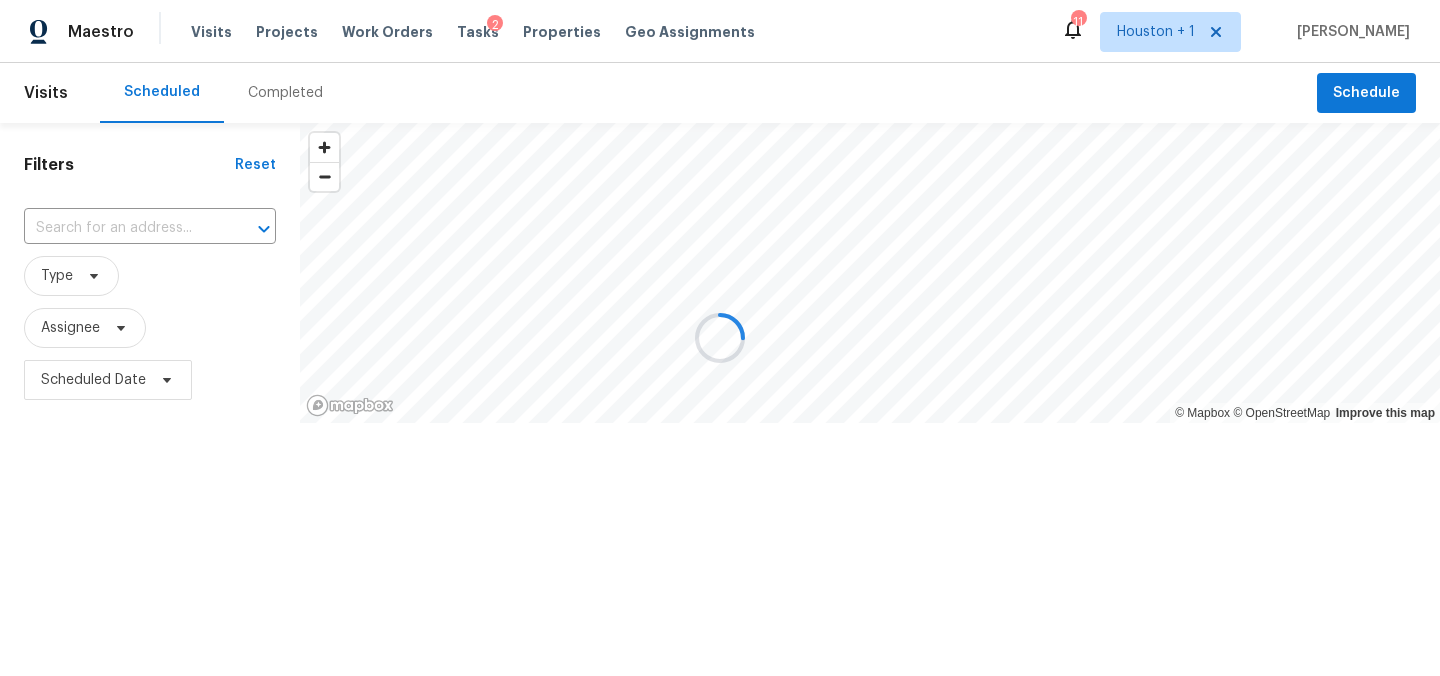 click on "Completed" at bounding box center (285, 93) 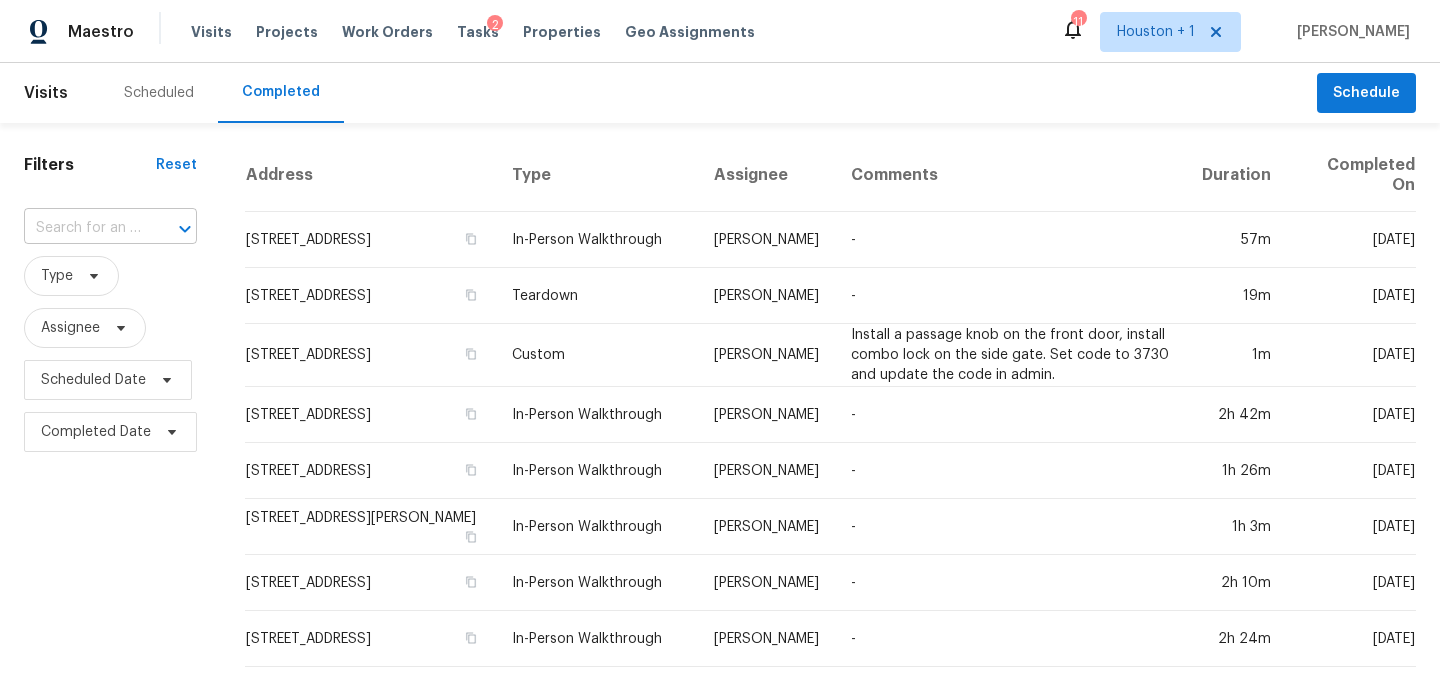 click on "​" at bounding box center (110, 228) 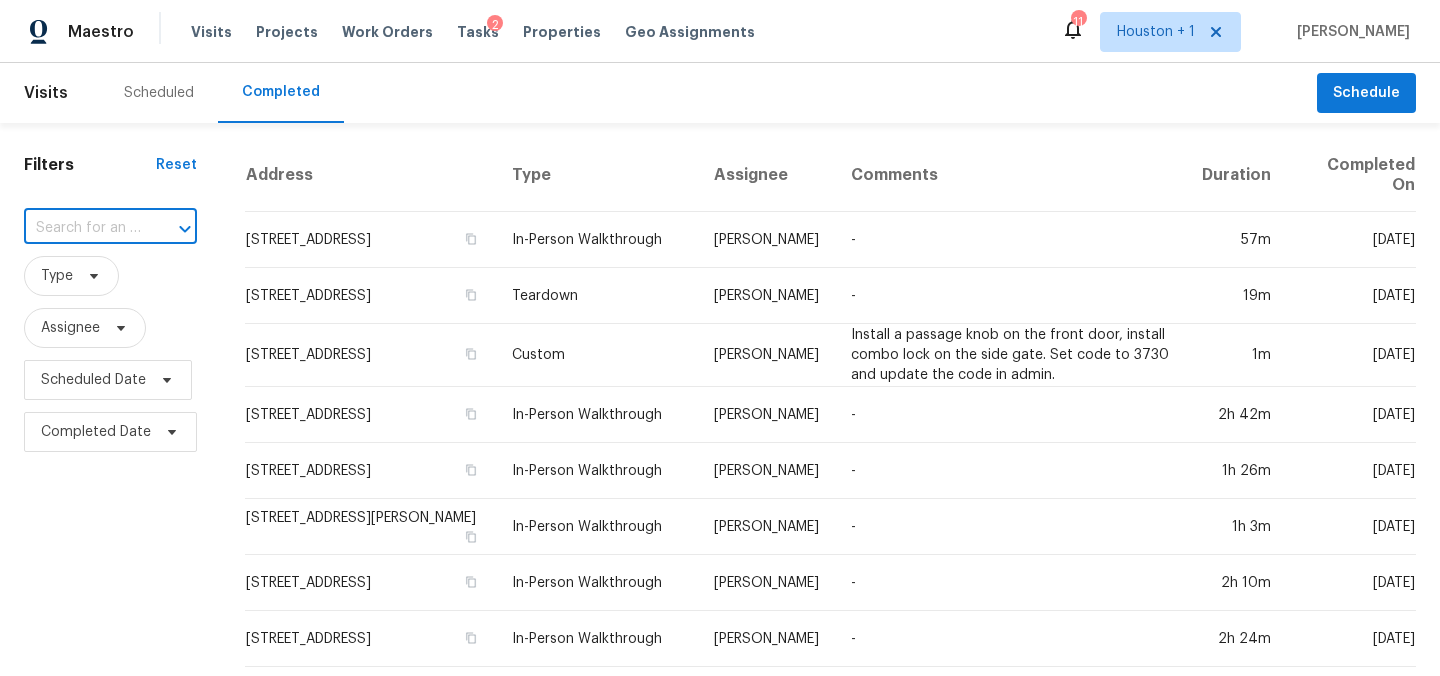 paste on "5727 Roehampton Ct, Houston, TX 77084" 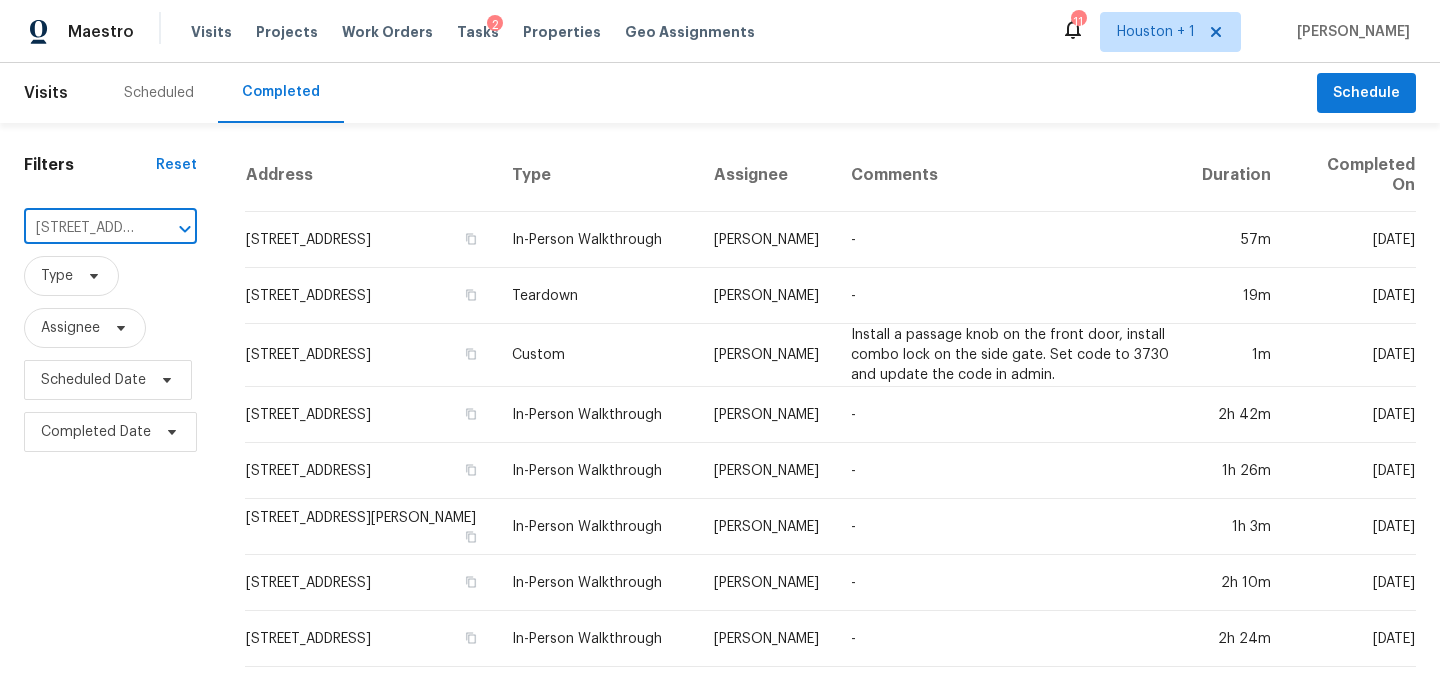 scroll, scrollTop: 0, scrollLeft: 166, axis: horizontal 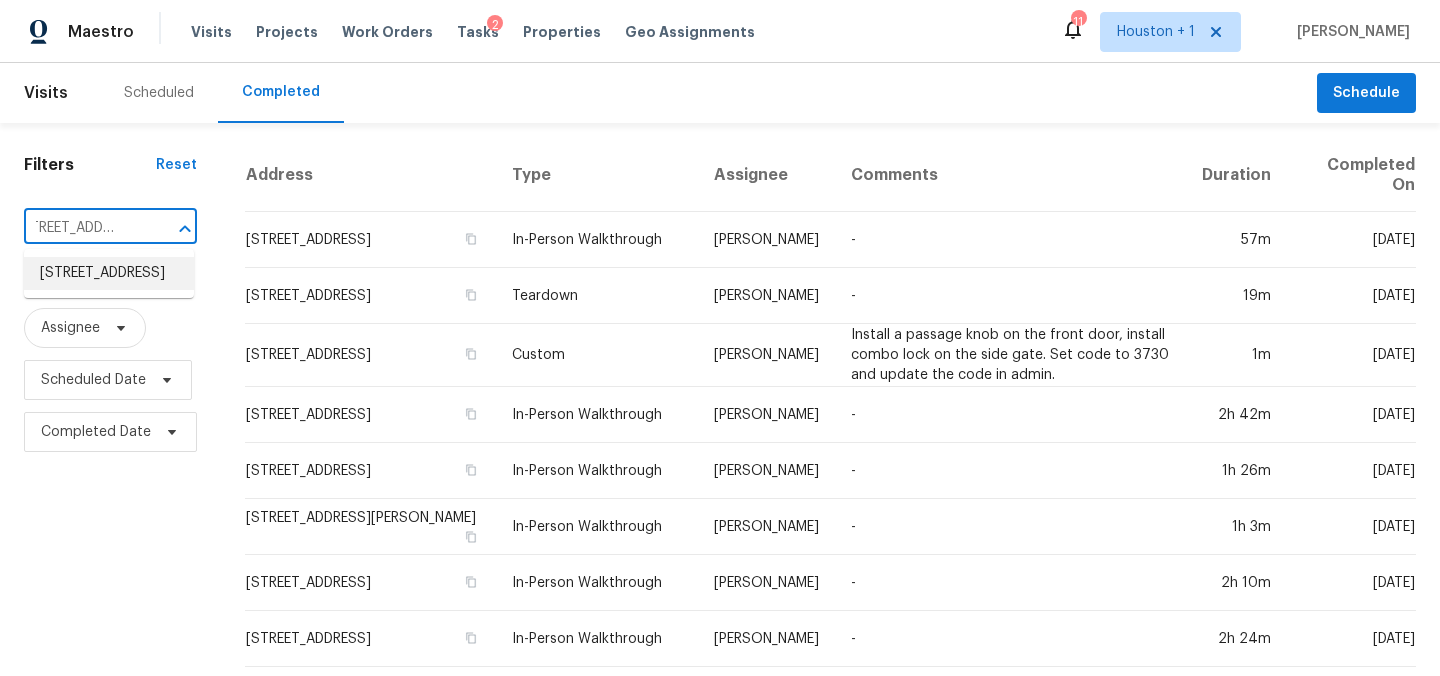 click on "5727 Roehampton Ct, Houston, TX 77084" at bounding box center [109, 273] 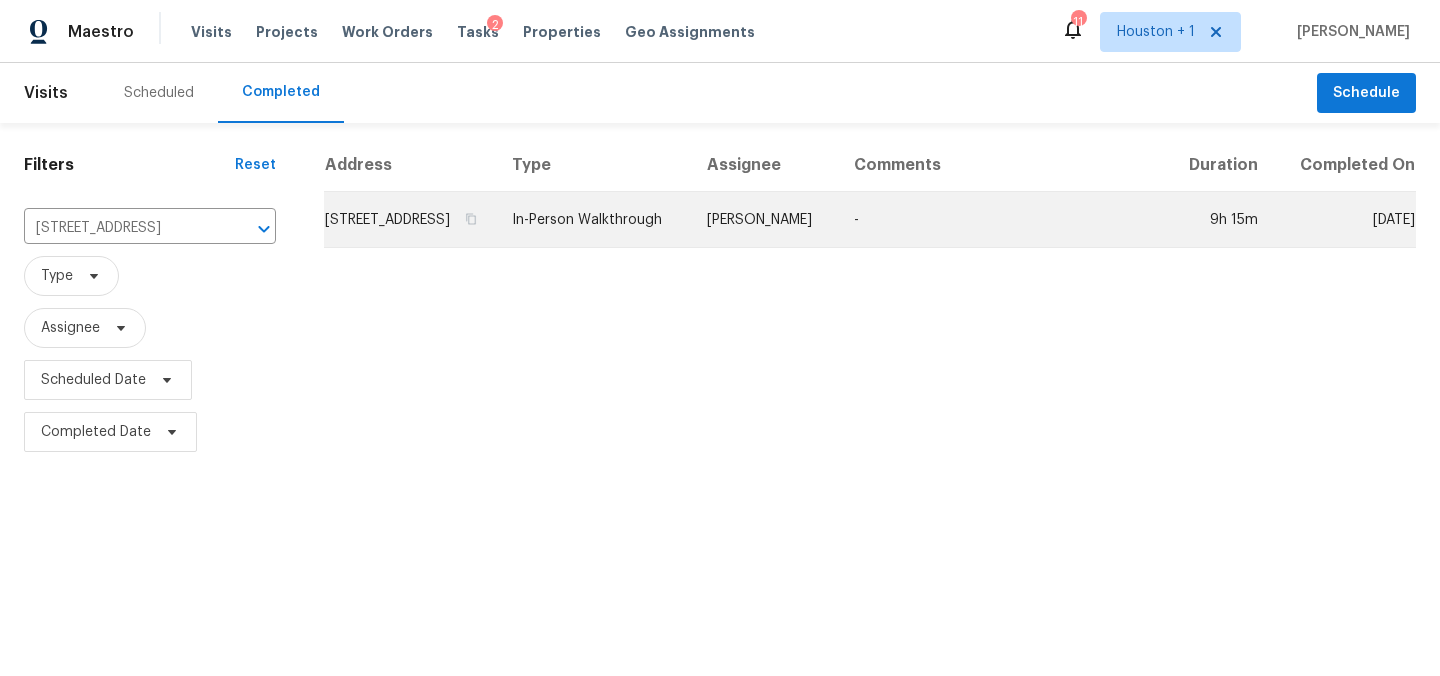 click on "5727 Roehampton Ct, Houston, TX 77084" at bounding box center (410, 220) 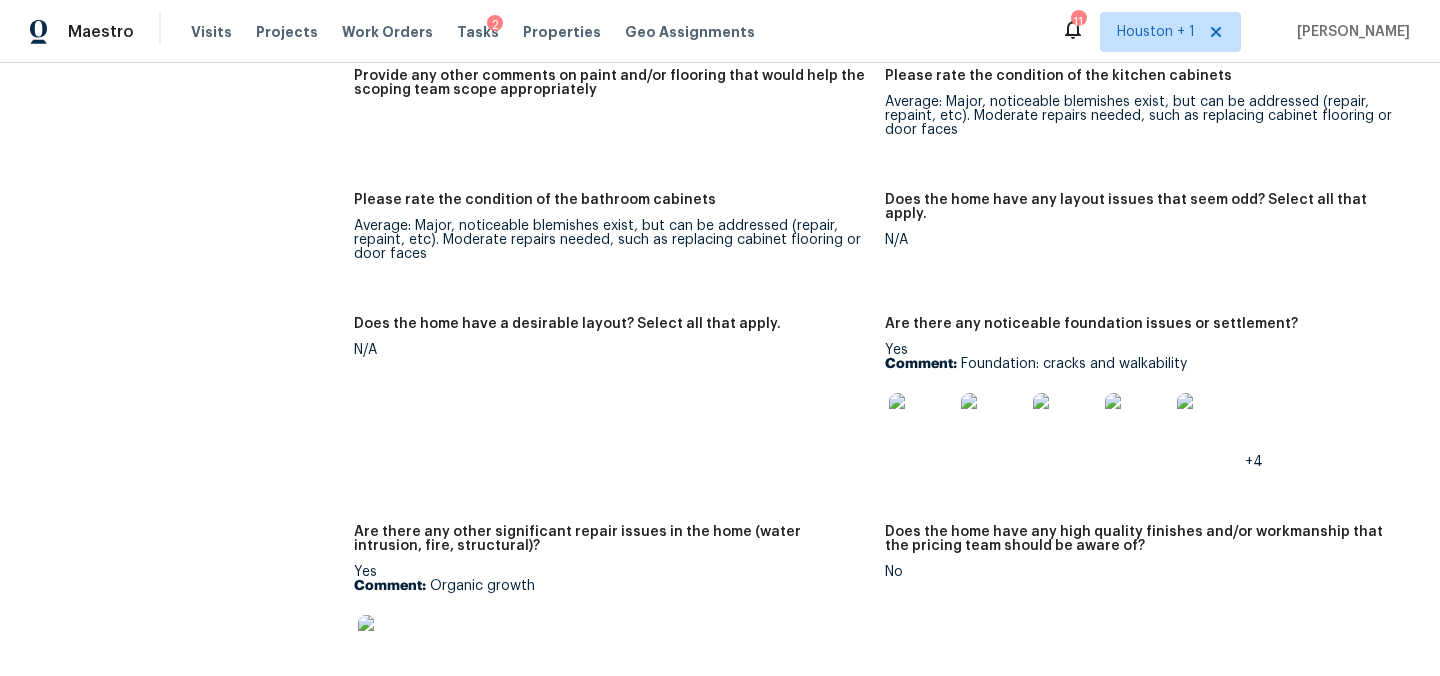 scroll, scrollTop: 3022, scrollLeft: 0, axis: vertical 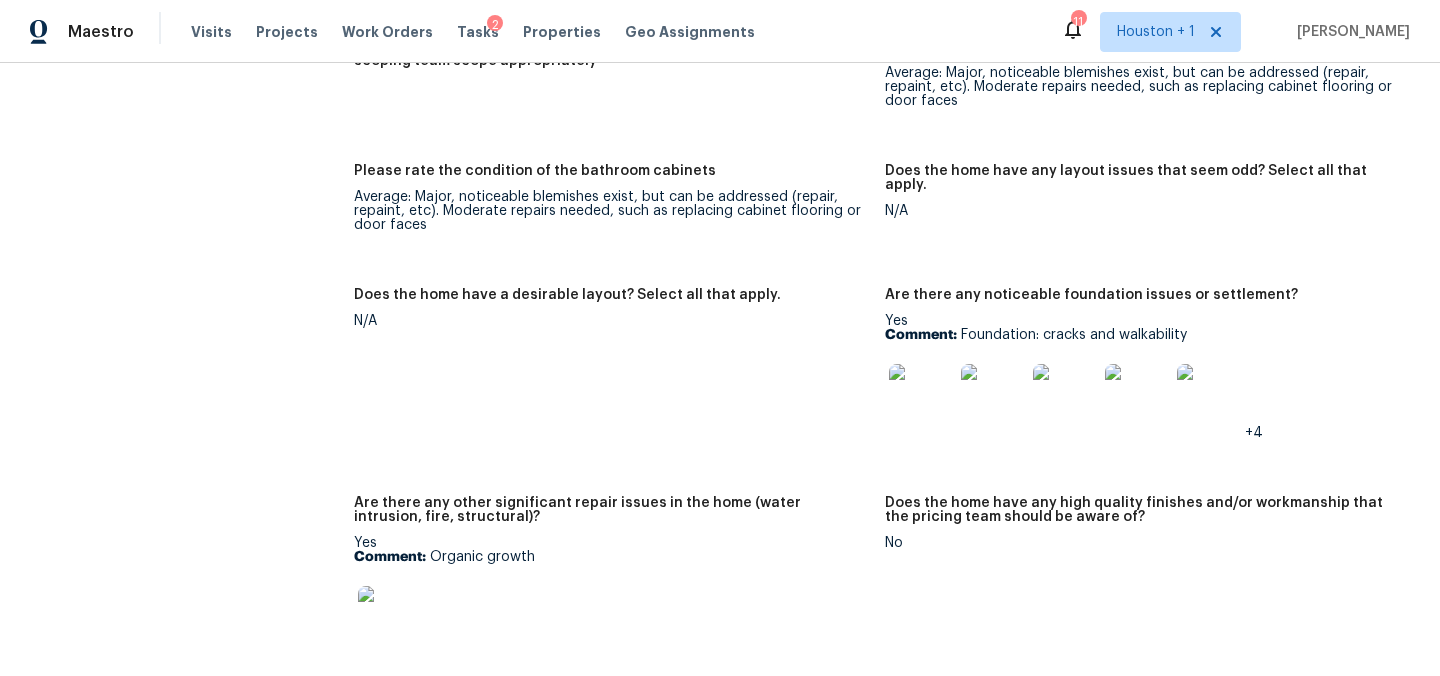 click at bounding box center [921, 396] 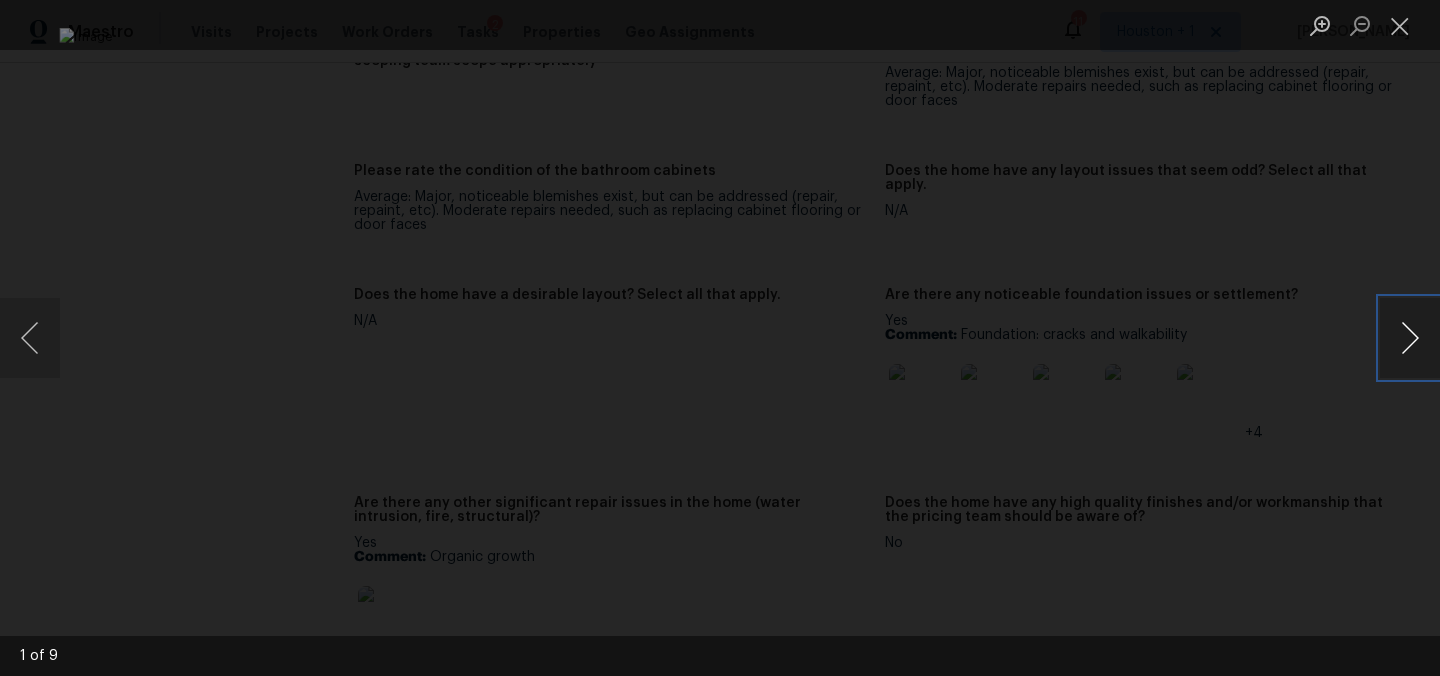click at bounding box center [1410, 338] 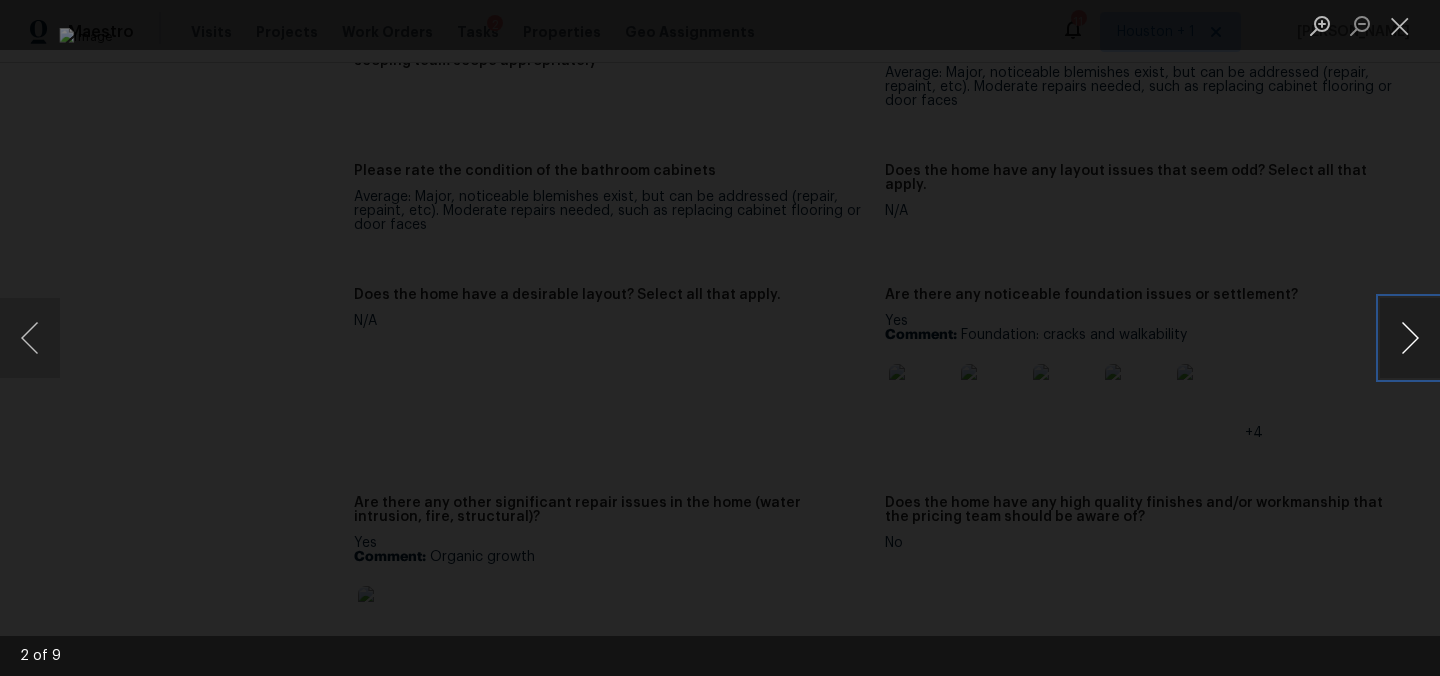 click at bounding box center [1410, 338] 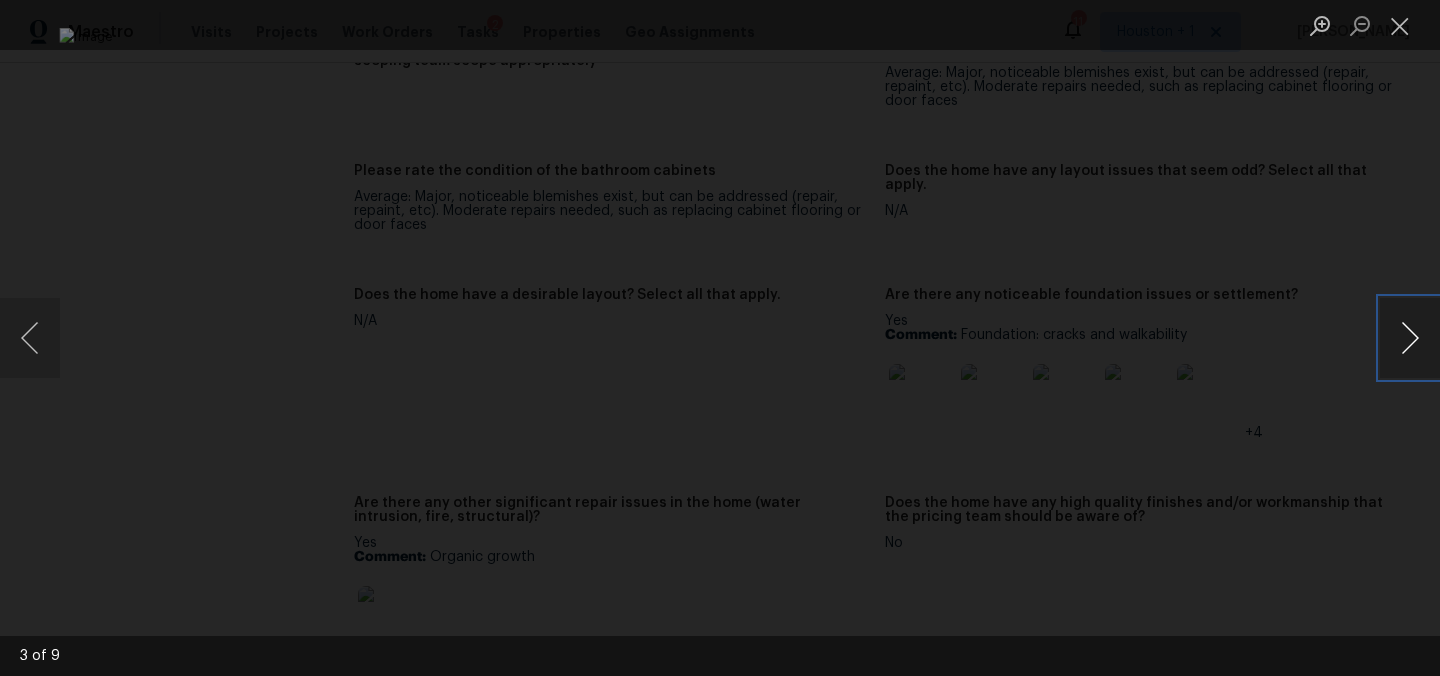 click at bounding box center [1410, 338] 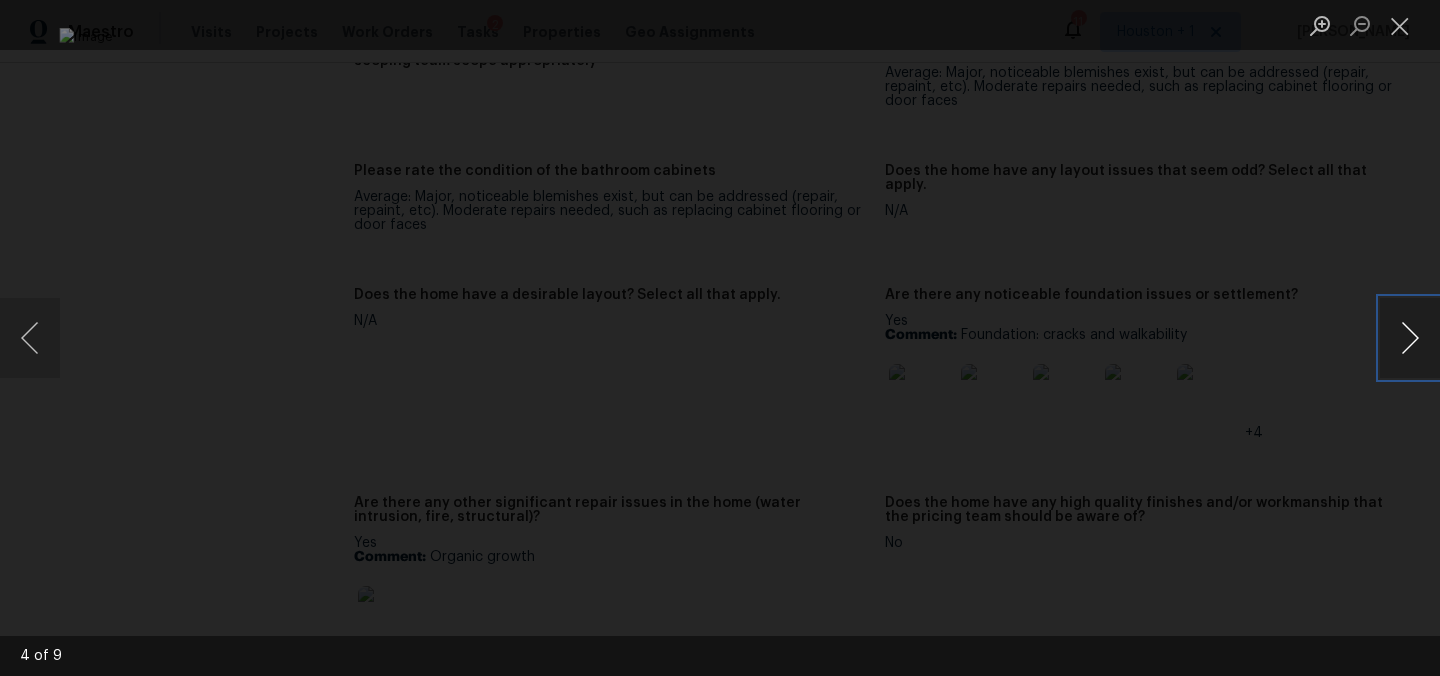 click at bounding box center [1410, 338] 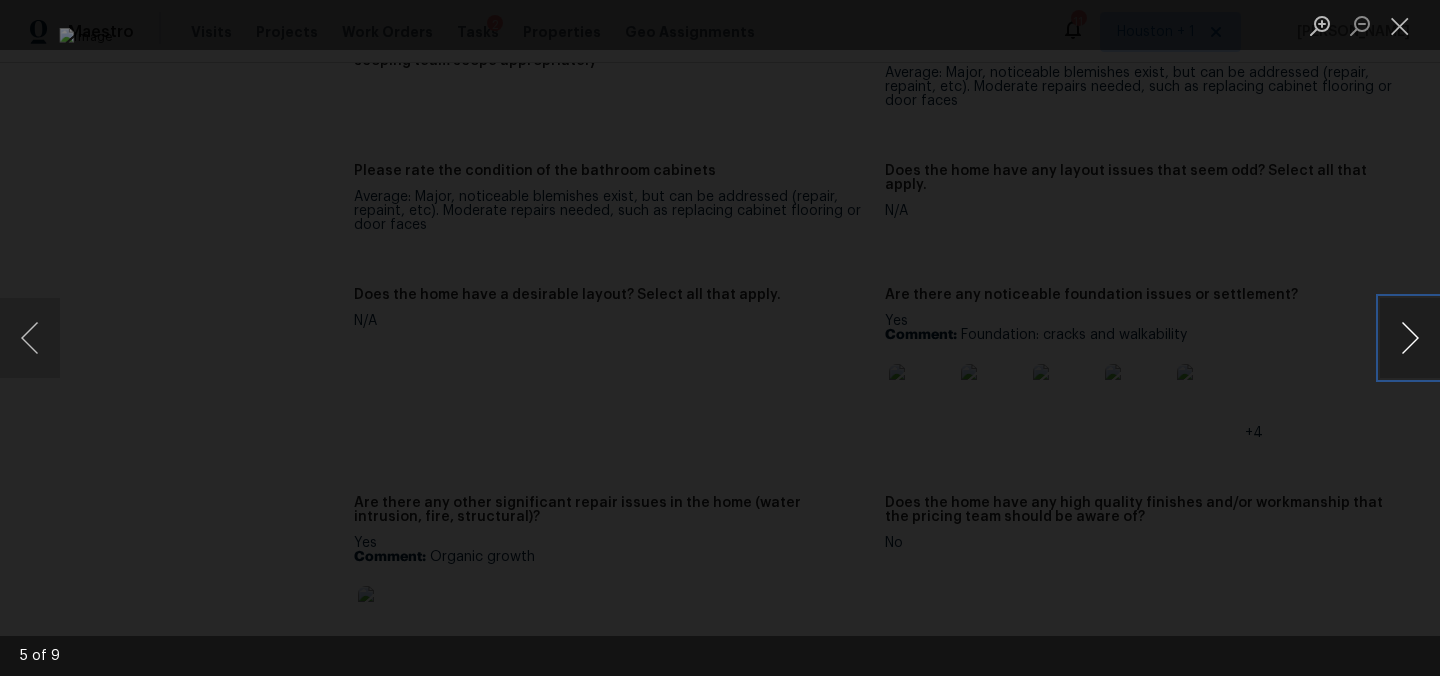 click at bounding box center (1410, 338) 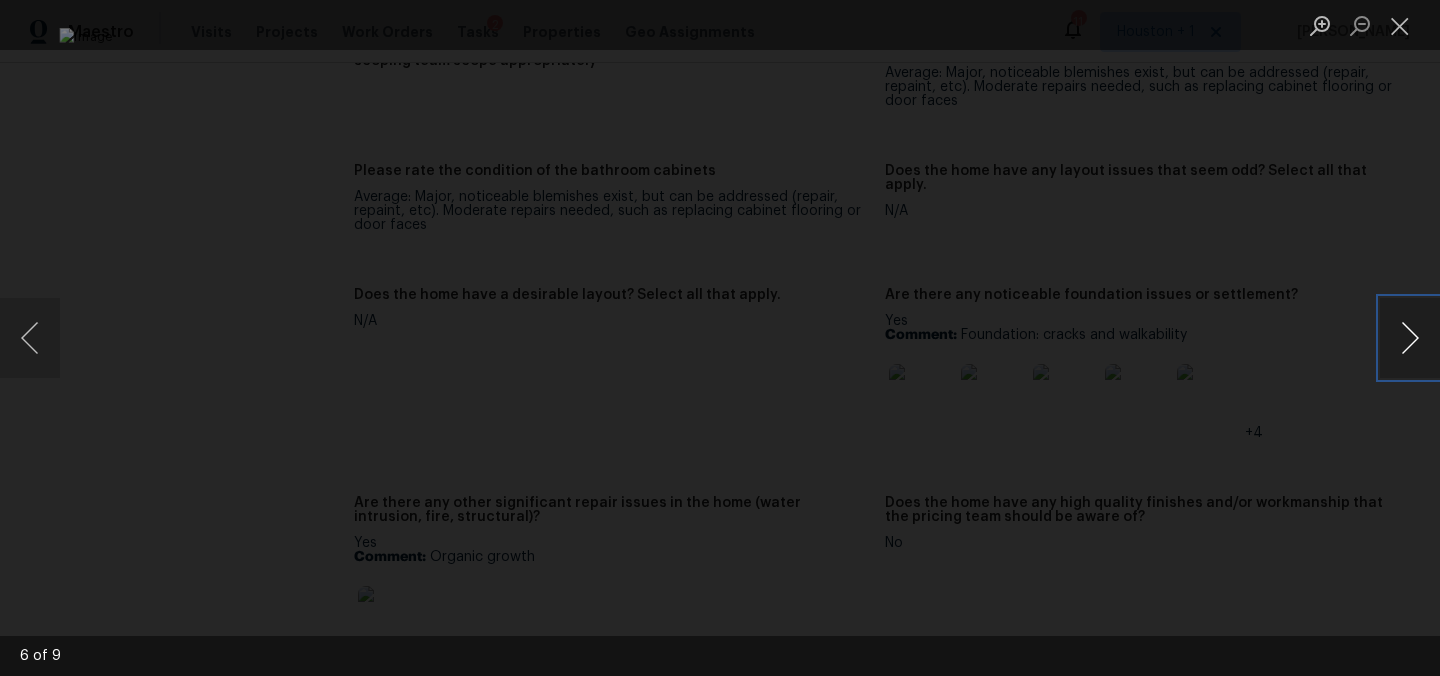 click at bounding box center (1410, 338) 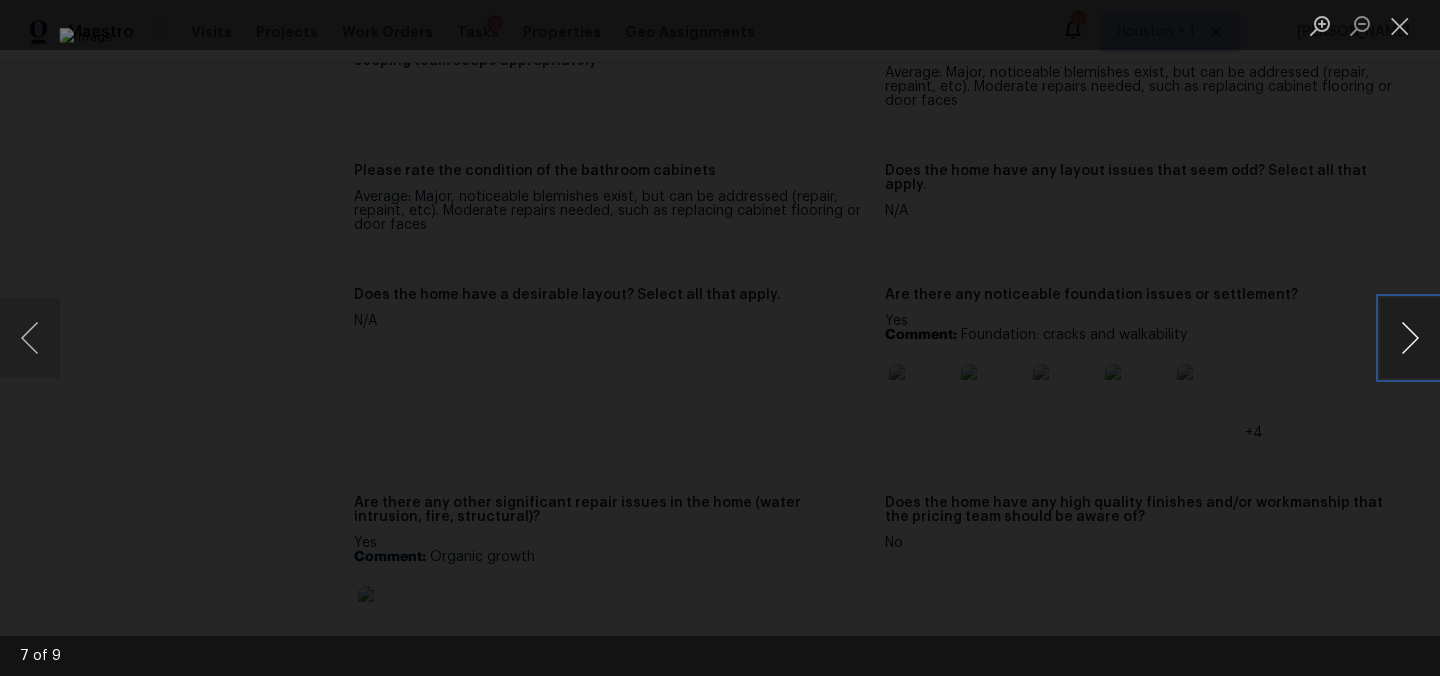 click at bounding box center (1410, 338) 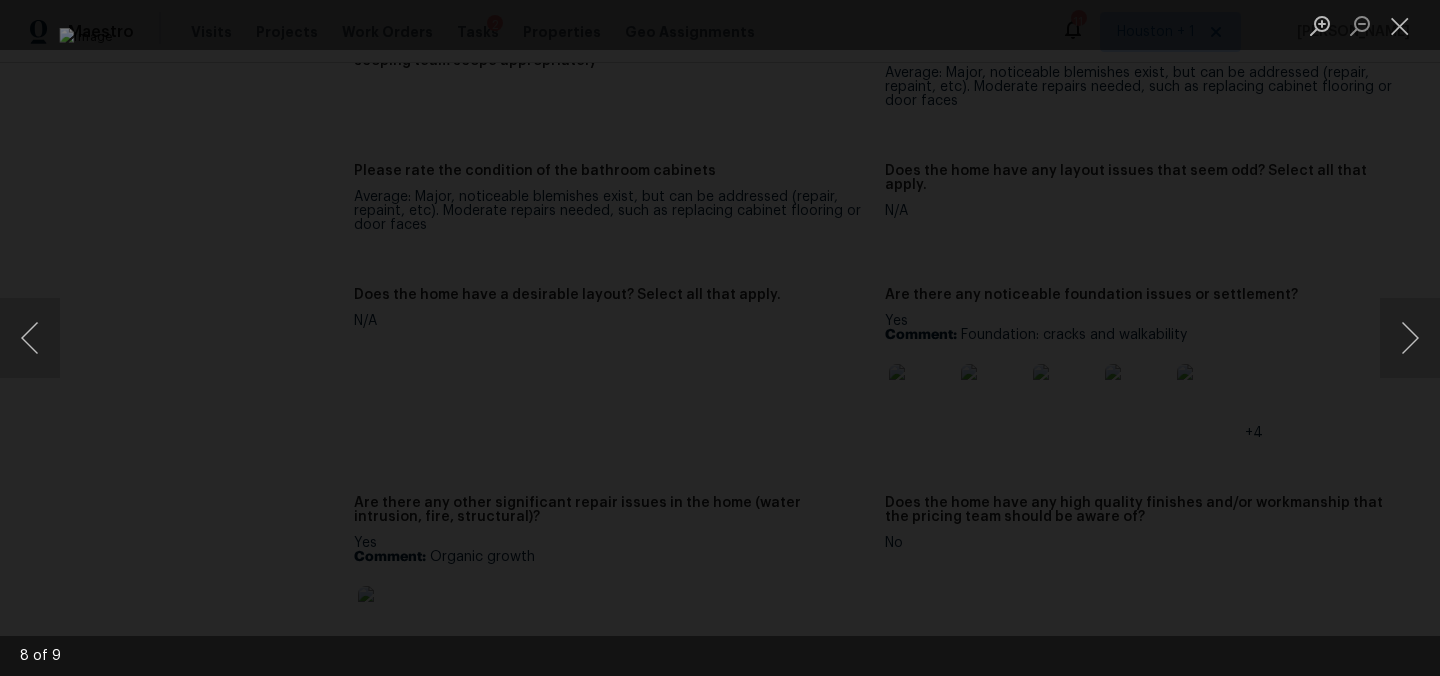 click at bounding box center [720, 338] 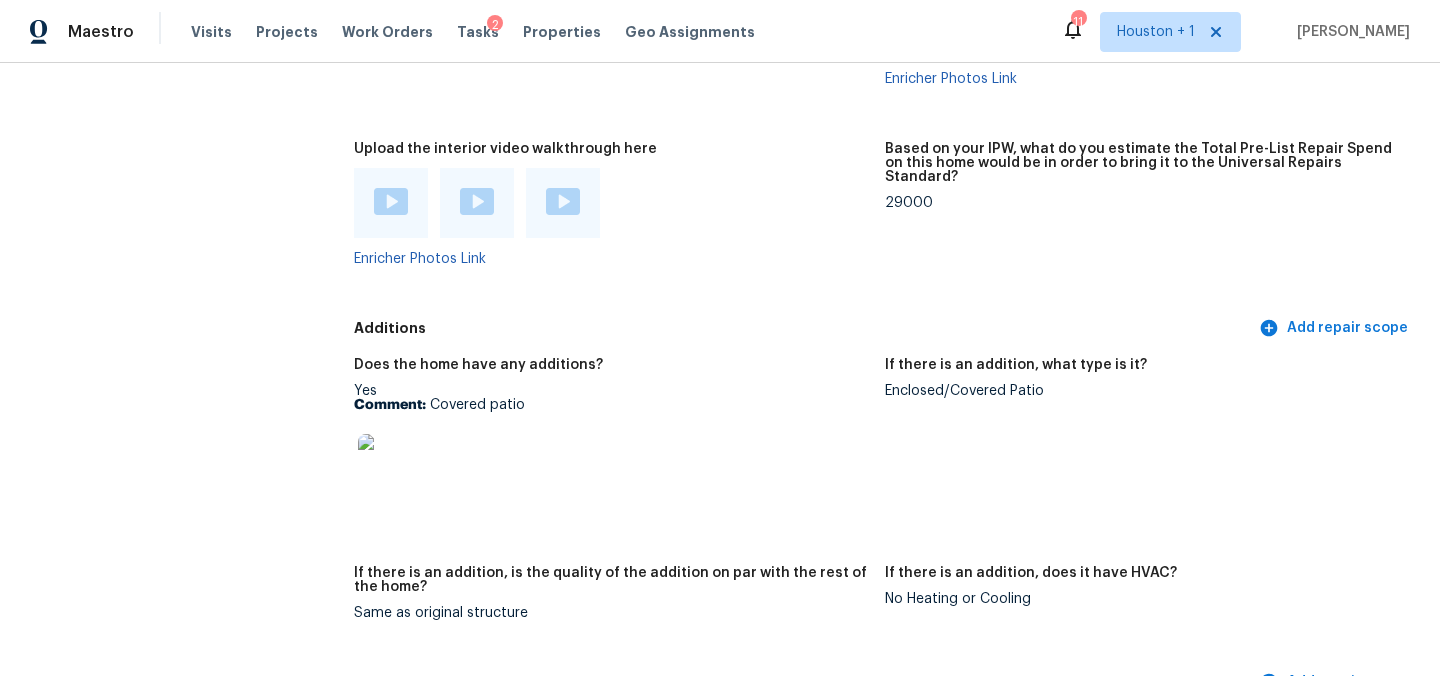 scroll, scrollTop: 4076, scrollLeft: 0, axis: vertical 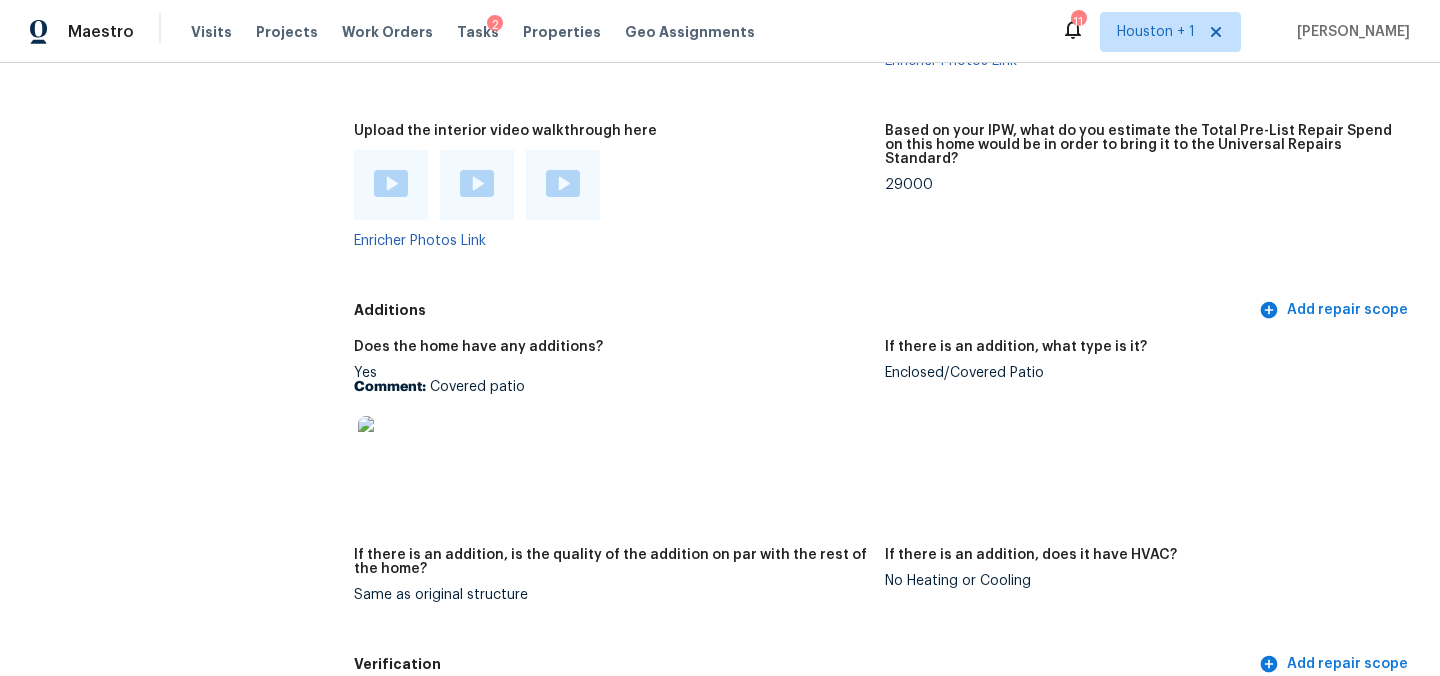 click at bounding box center (390, 448) 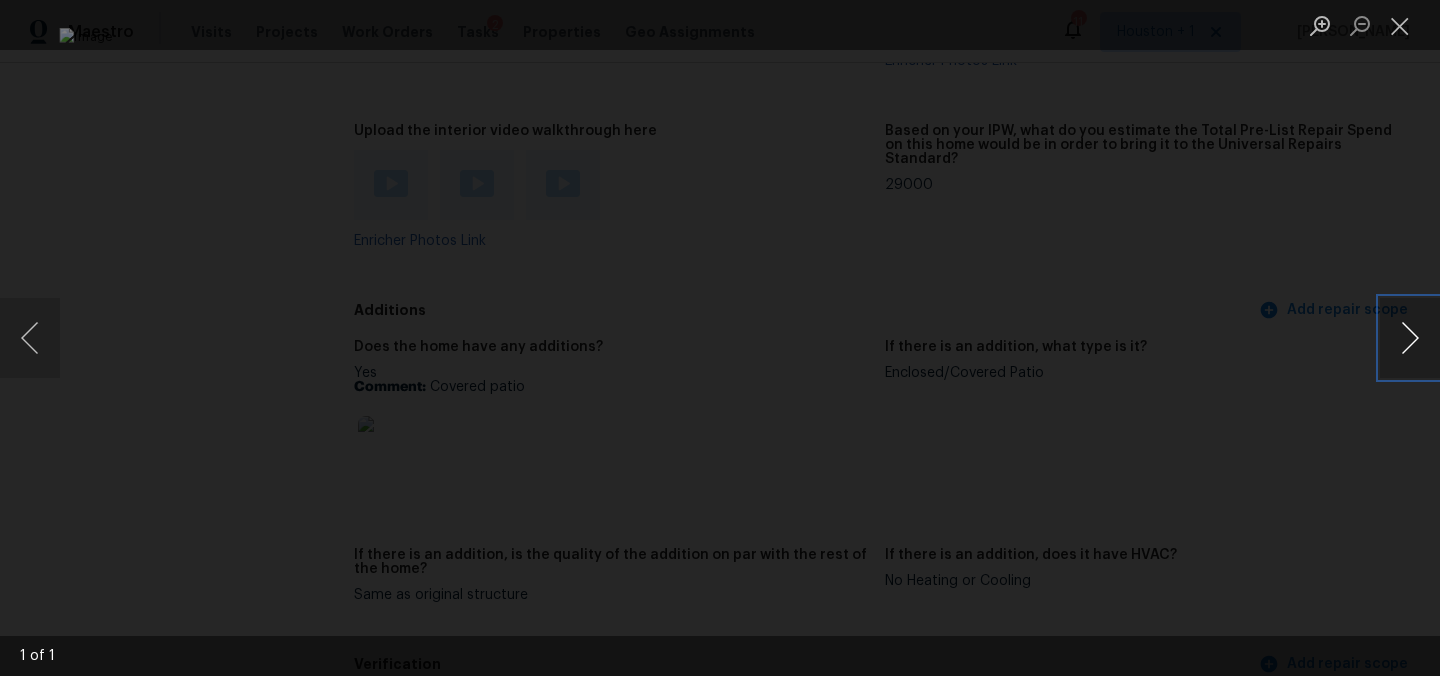 click at bounding box center (1410, 338) 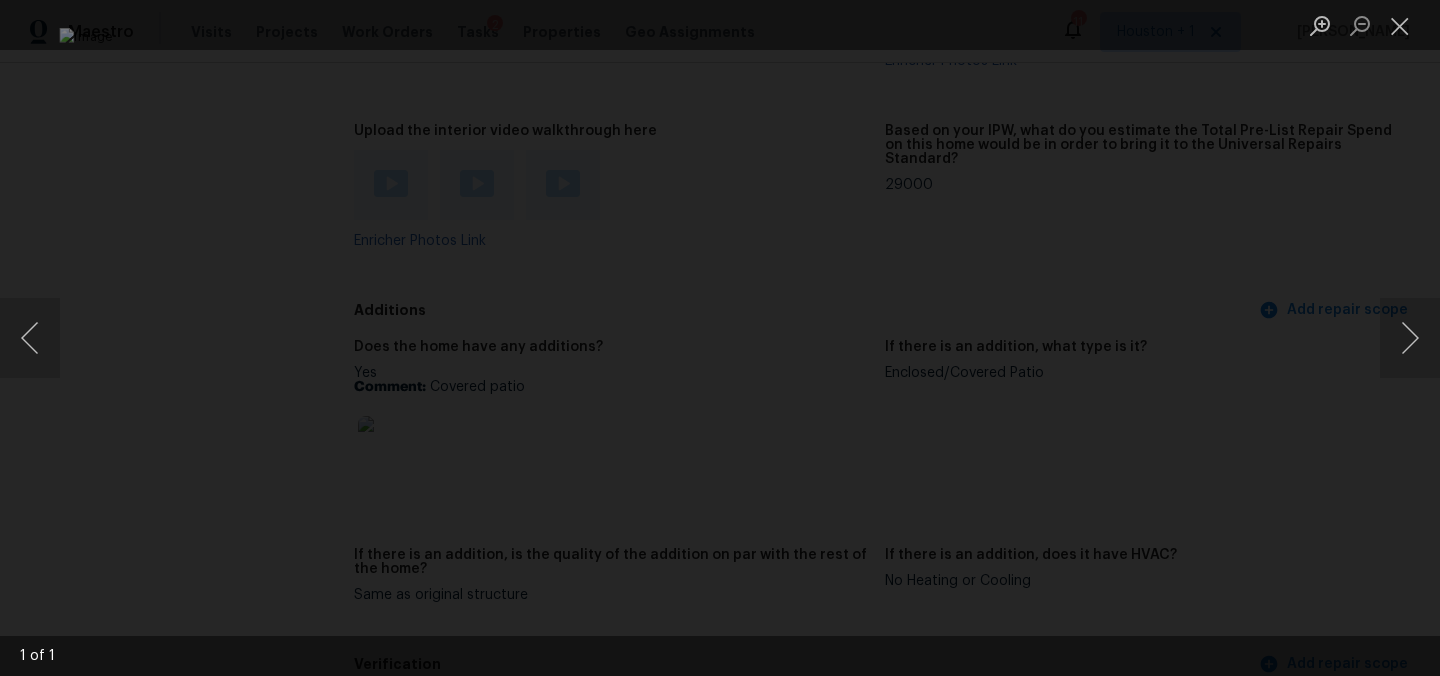 click at bounding box center [720, 338] 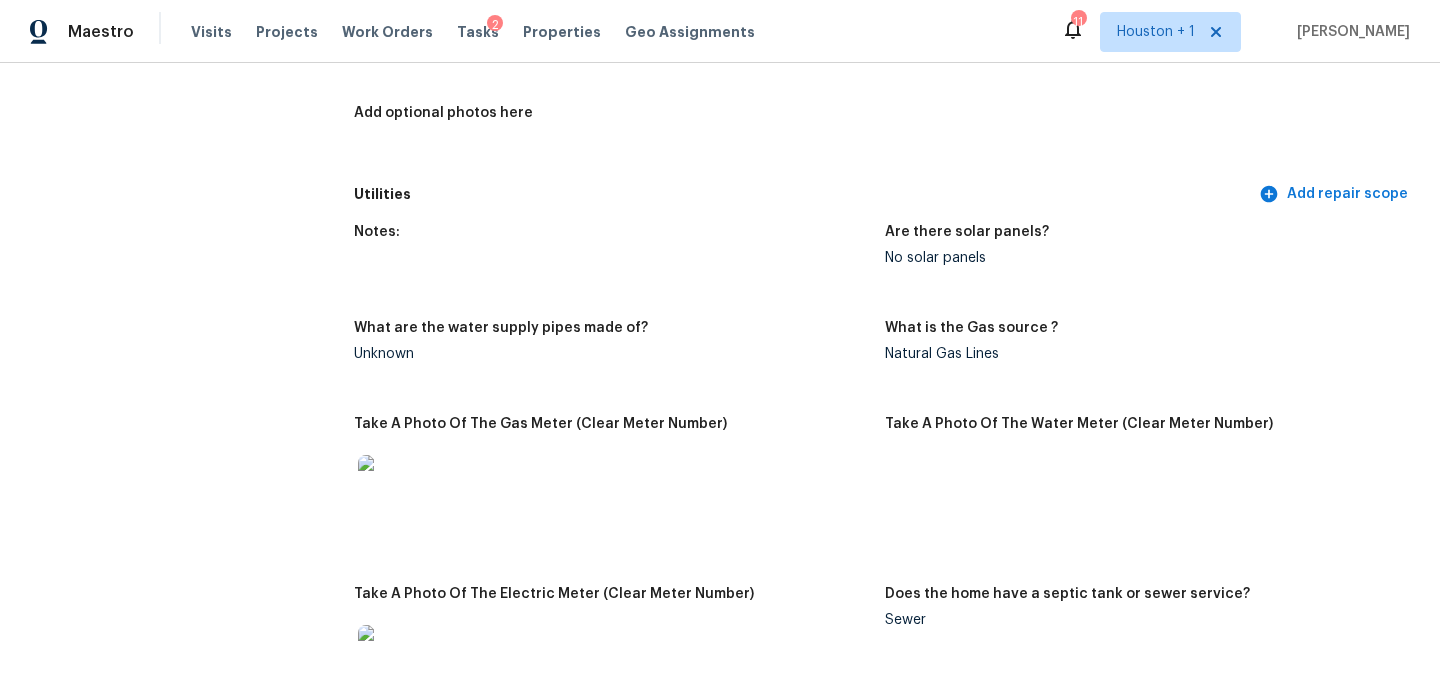 scroll, scrollTop: 1112, scrollLeft: 0, axis: vertical 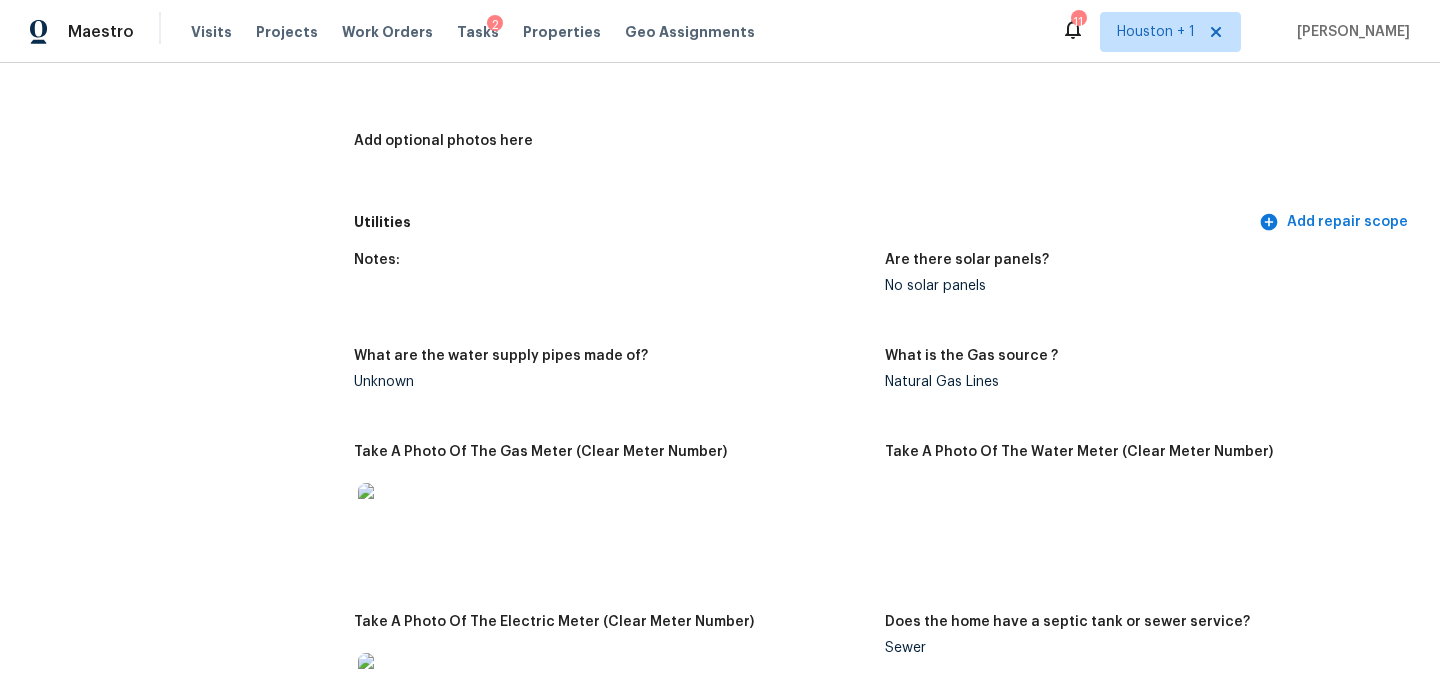 click at bounding box center (390, 515) 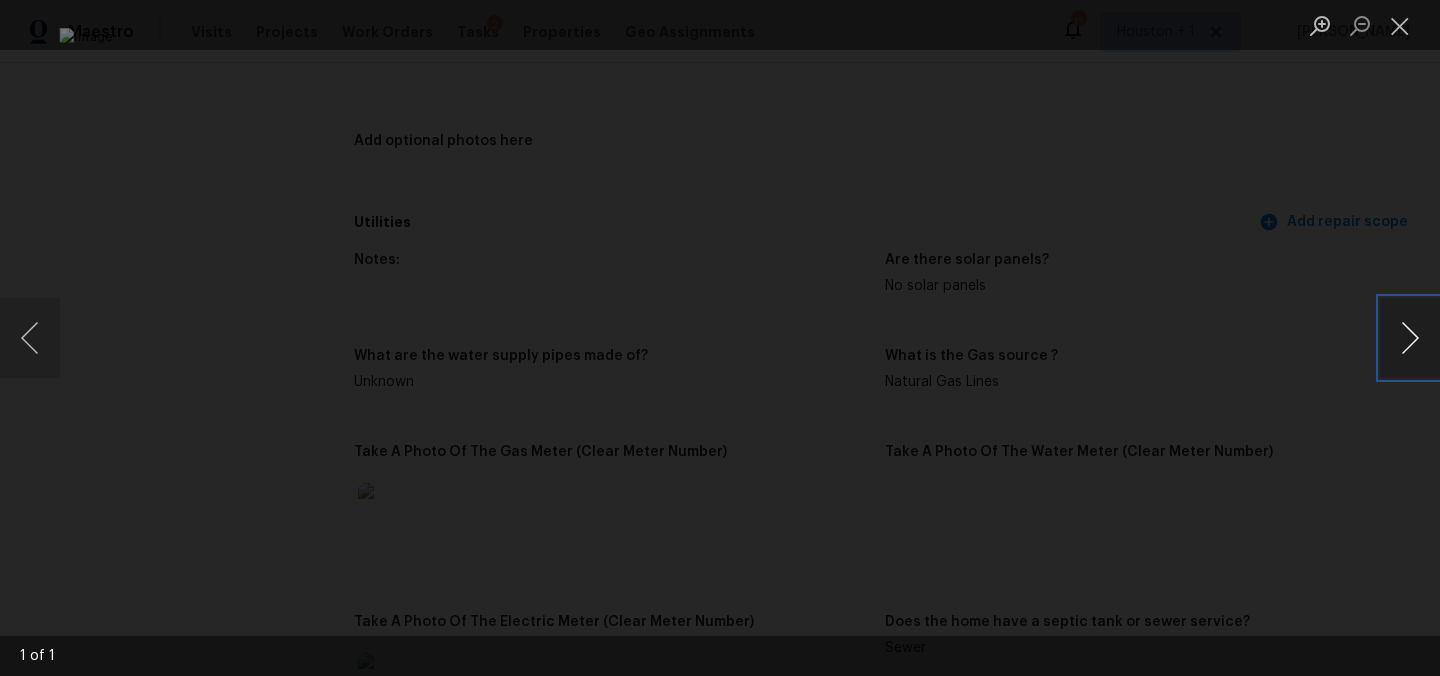 click at bounding box center (1410, 338) 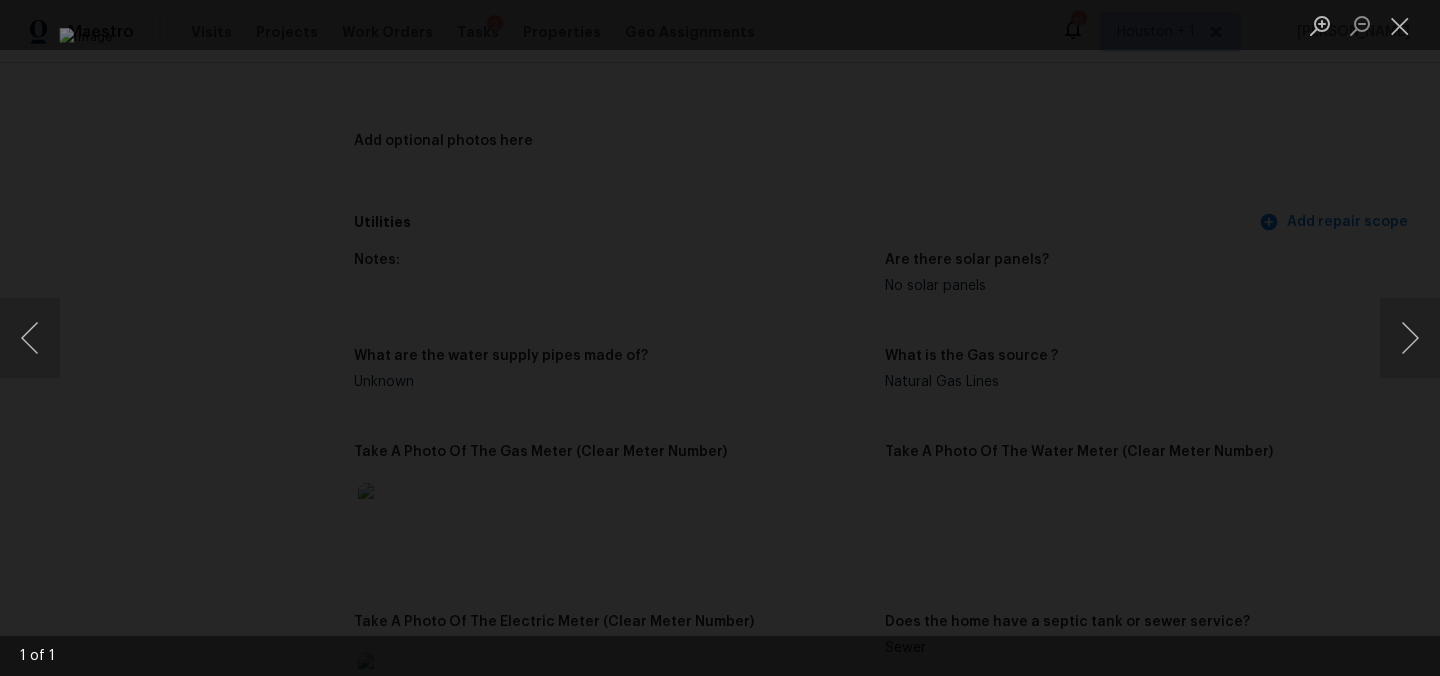 click at bounding box center (720, 338) 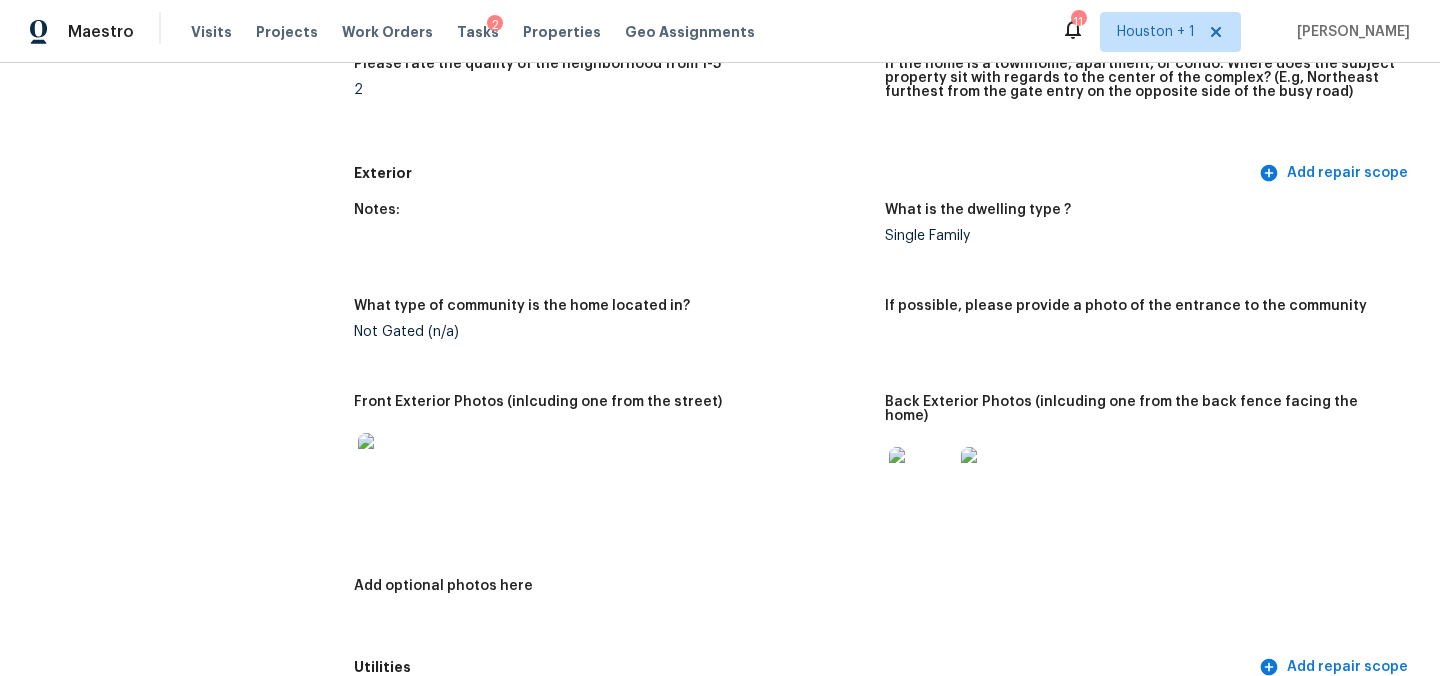 scroll, scrollTop: 568, scrollLeft: 0, axis: vertical 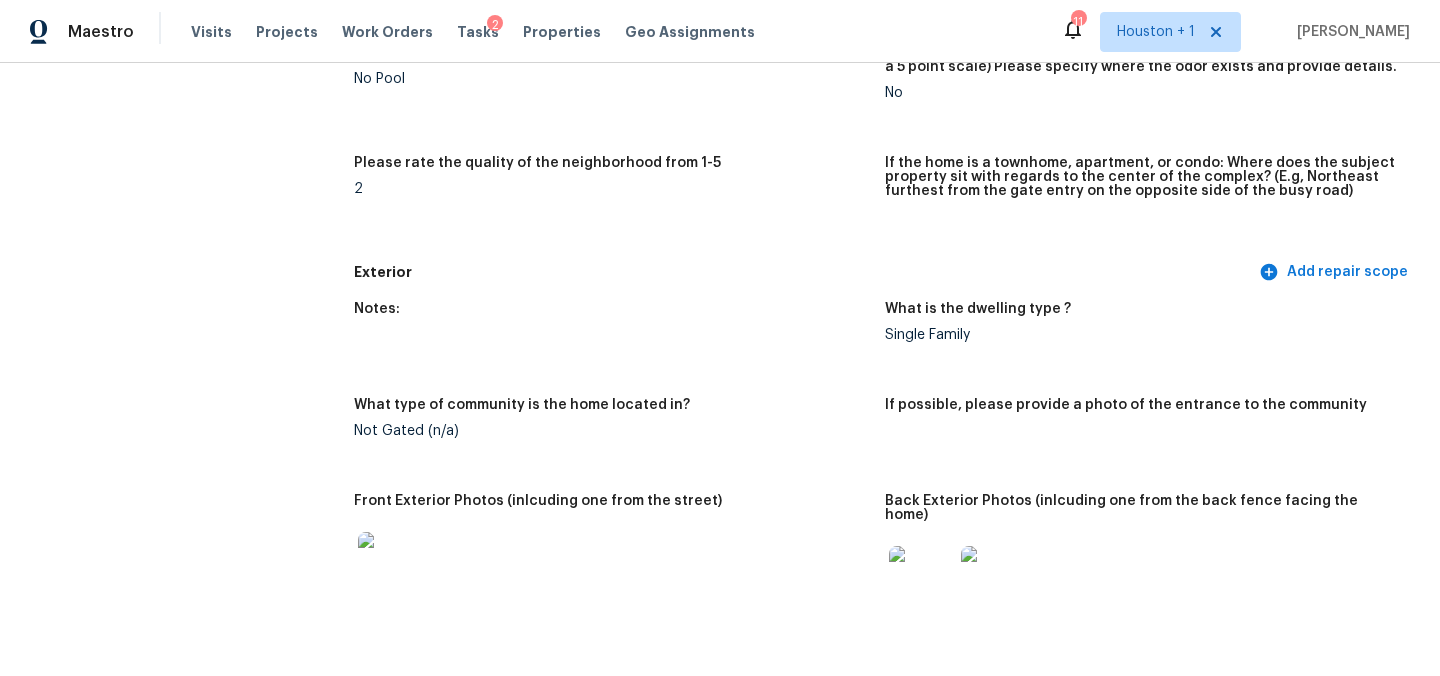 click at bounding box center [390, 564] 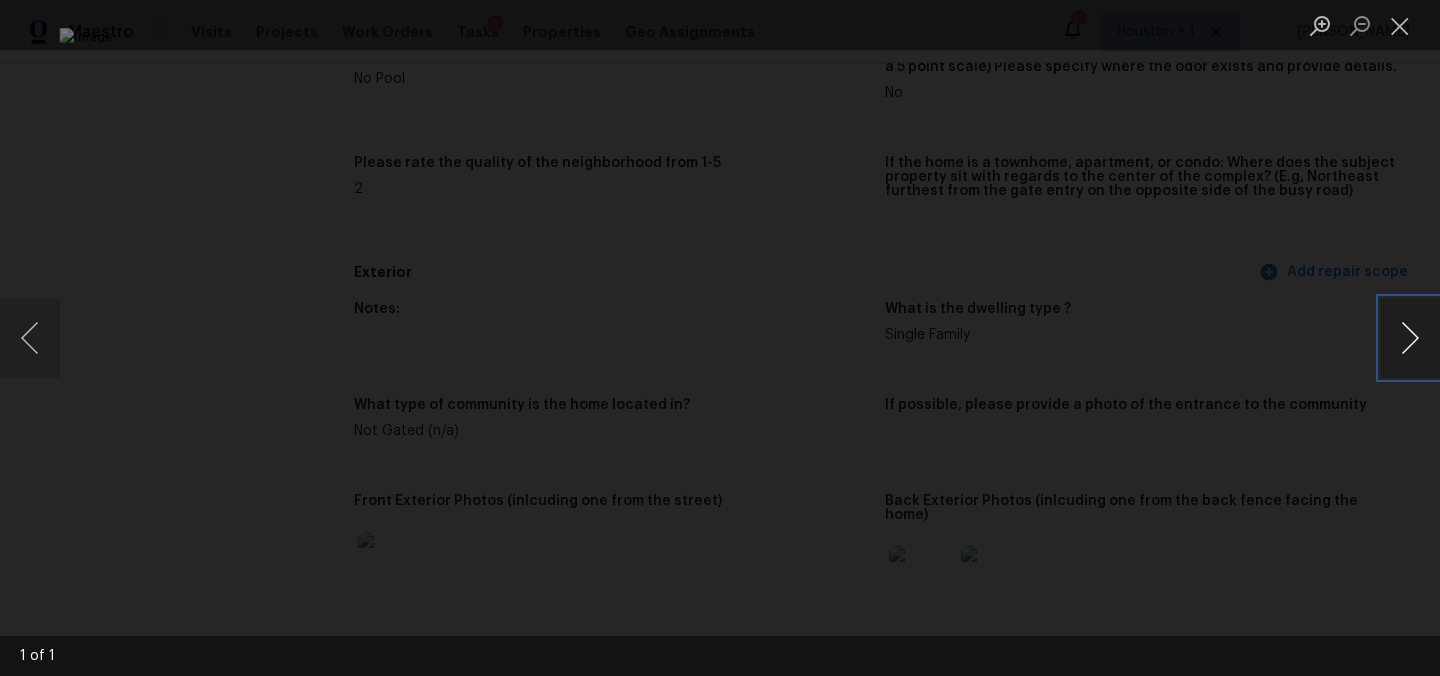 click at bounding box center (1410, 338) 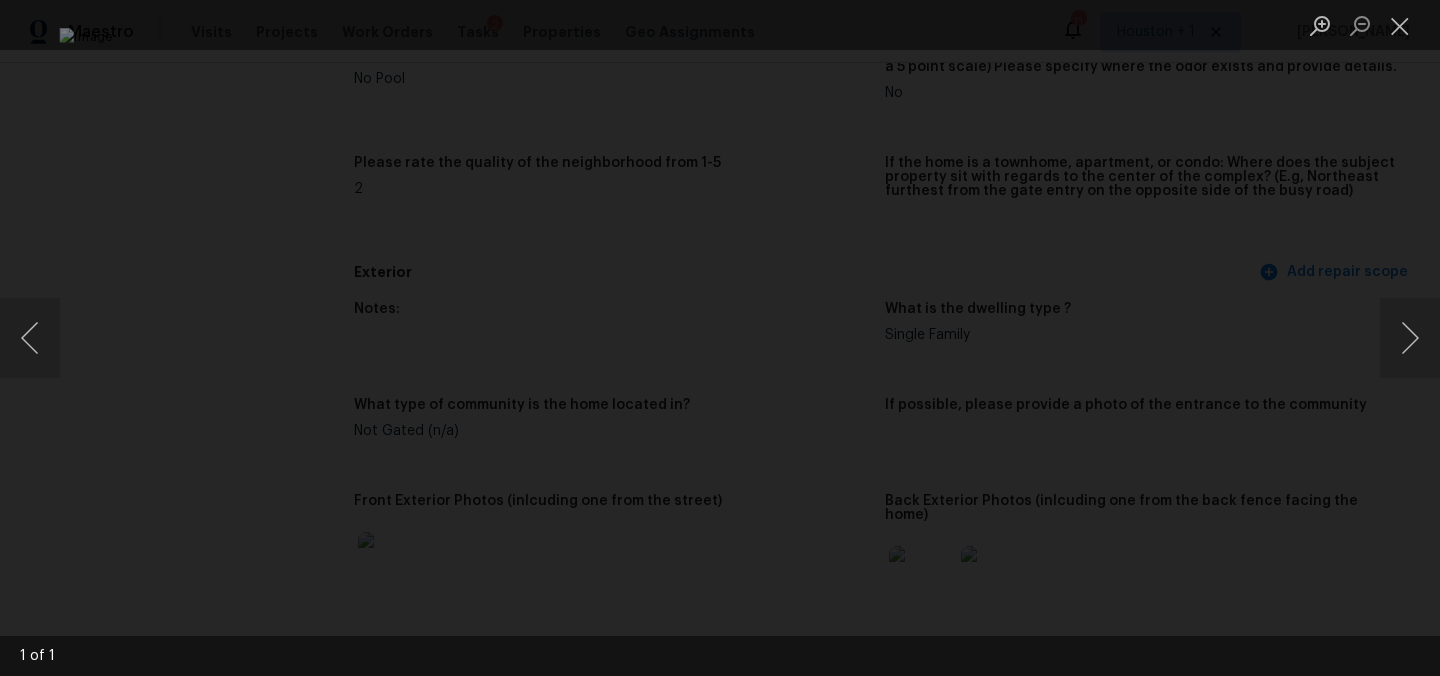 click at bounding box center (720, 338) 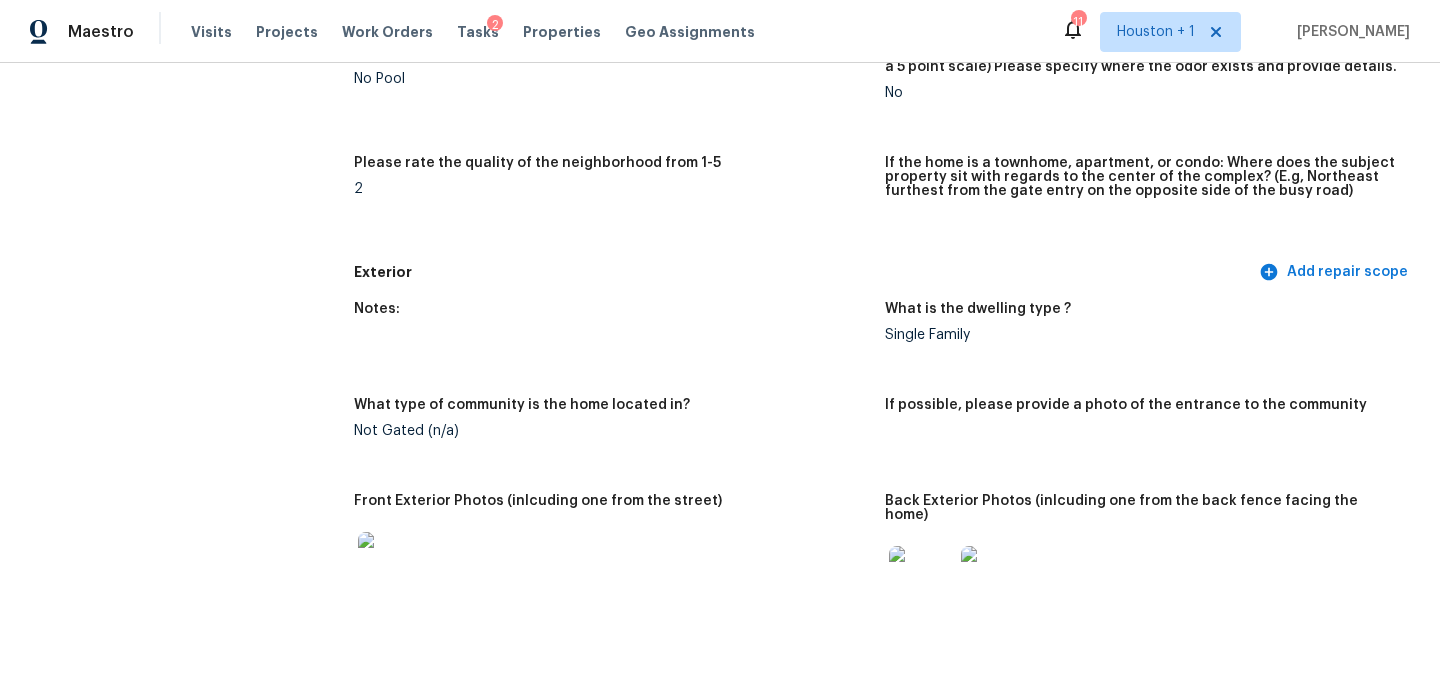click at bounding box center [921, 578] 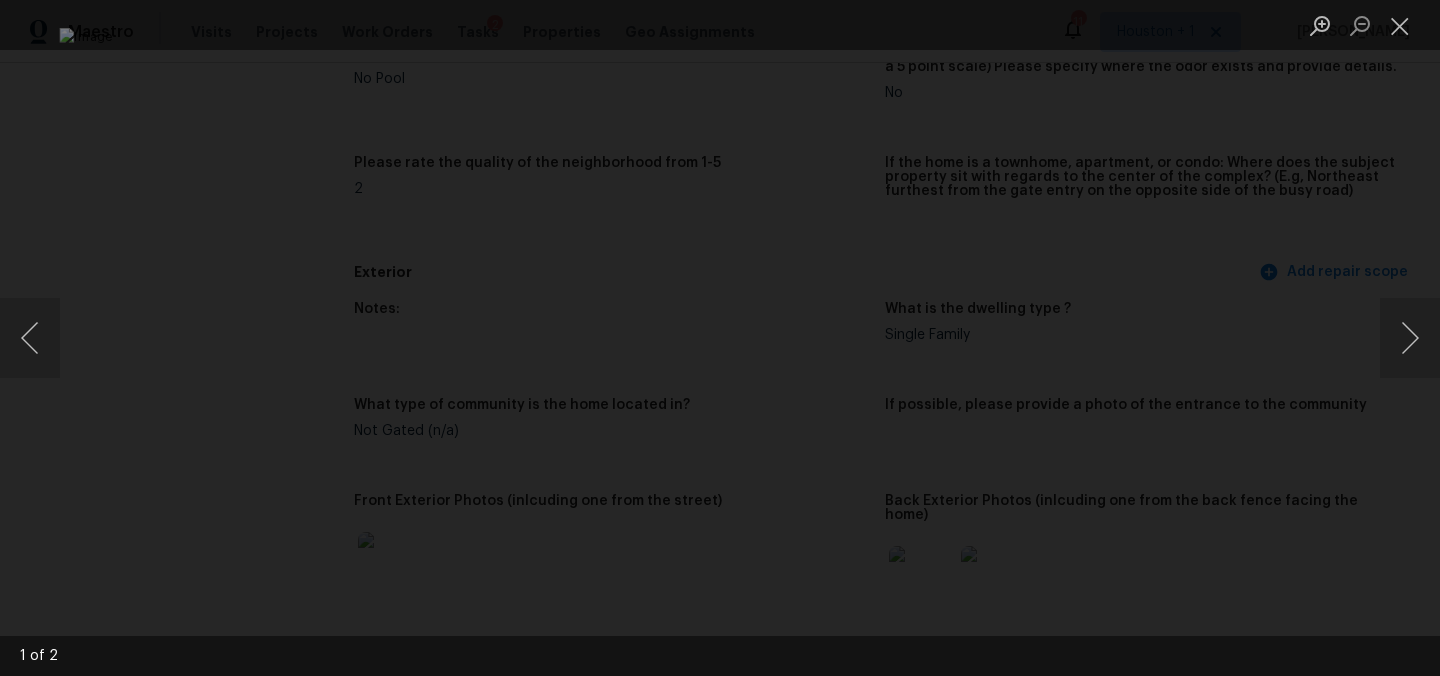click at bounding box center [719, 338] 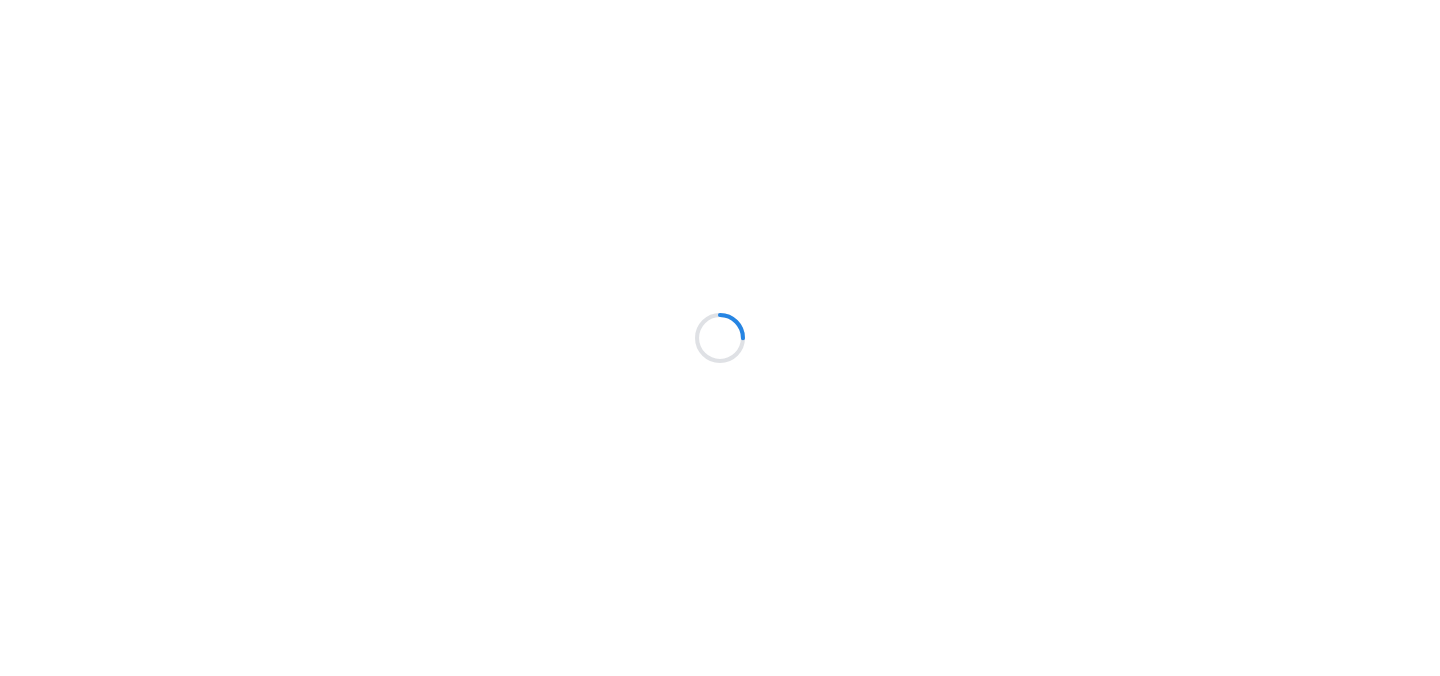 scroll, scrollTop: 0, scrollLeft: 0, axis: both 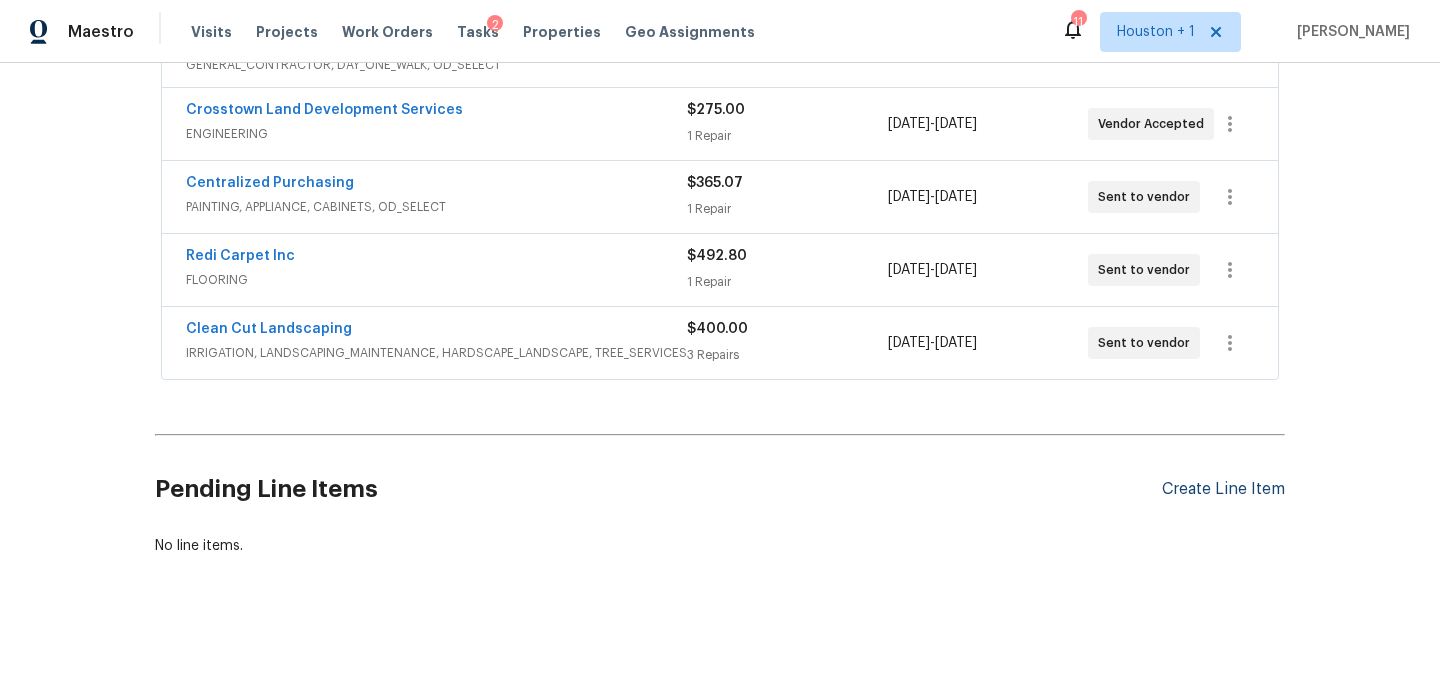 click on "Create Line Item" at bounding box center (1223, 489) 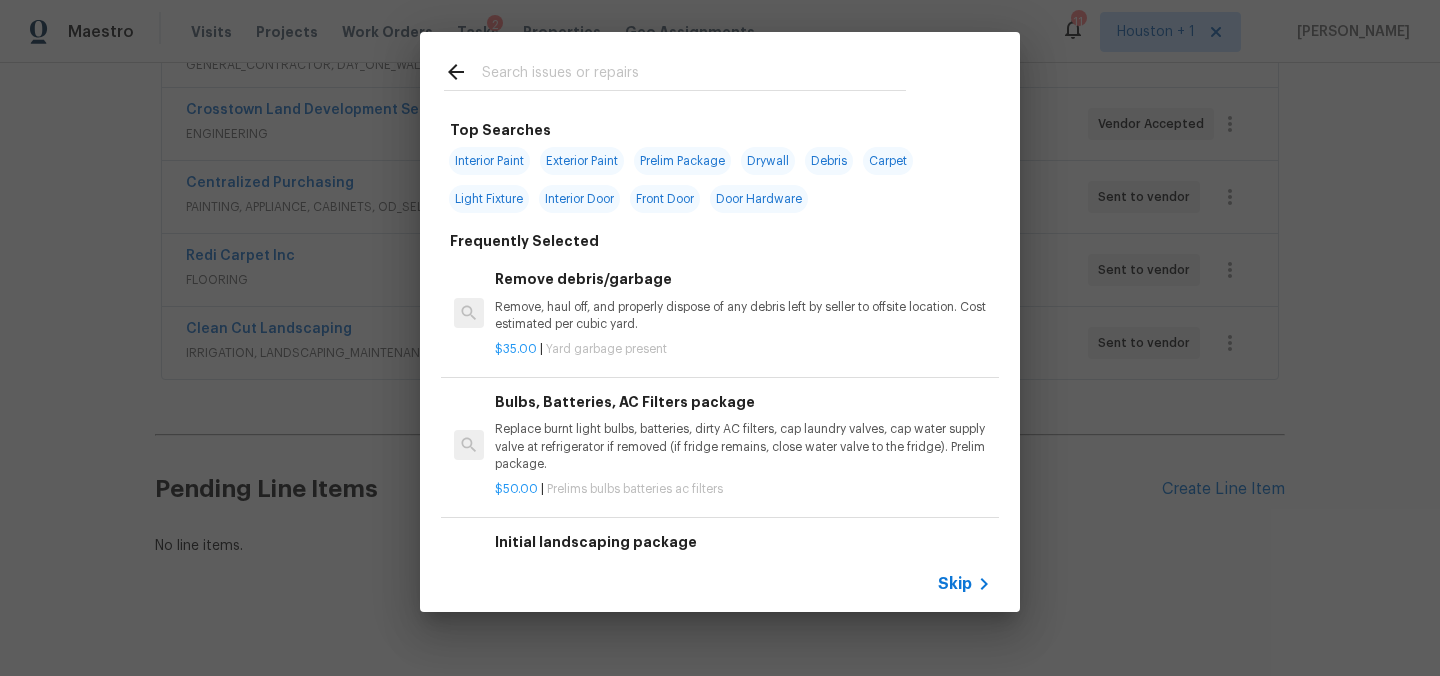 click at bounding box center [694, 75] 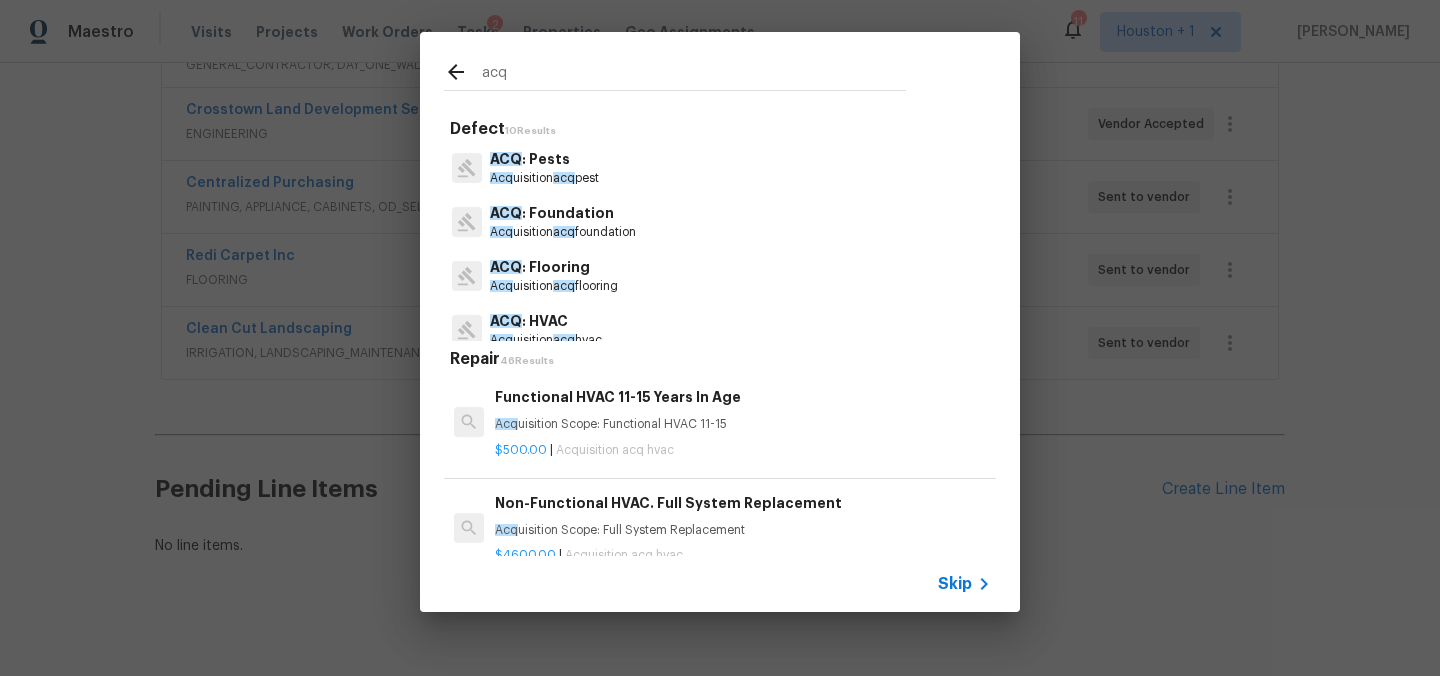 type on "acq" 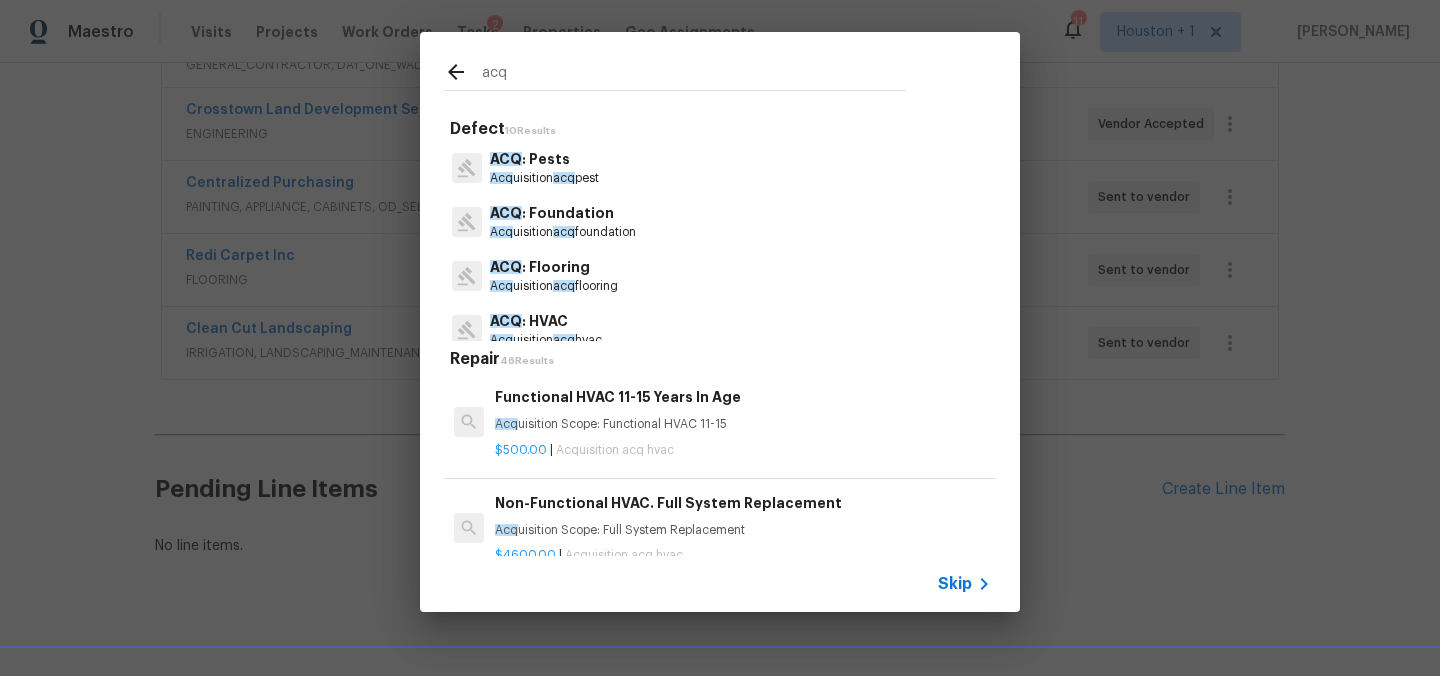 click on "ACQ : Flooring" at bounding box center (554, 267) 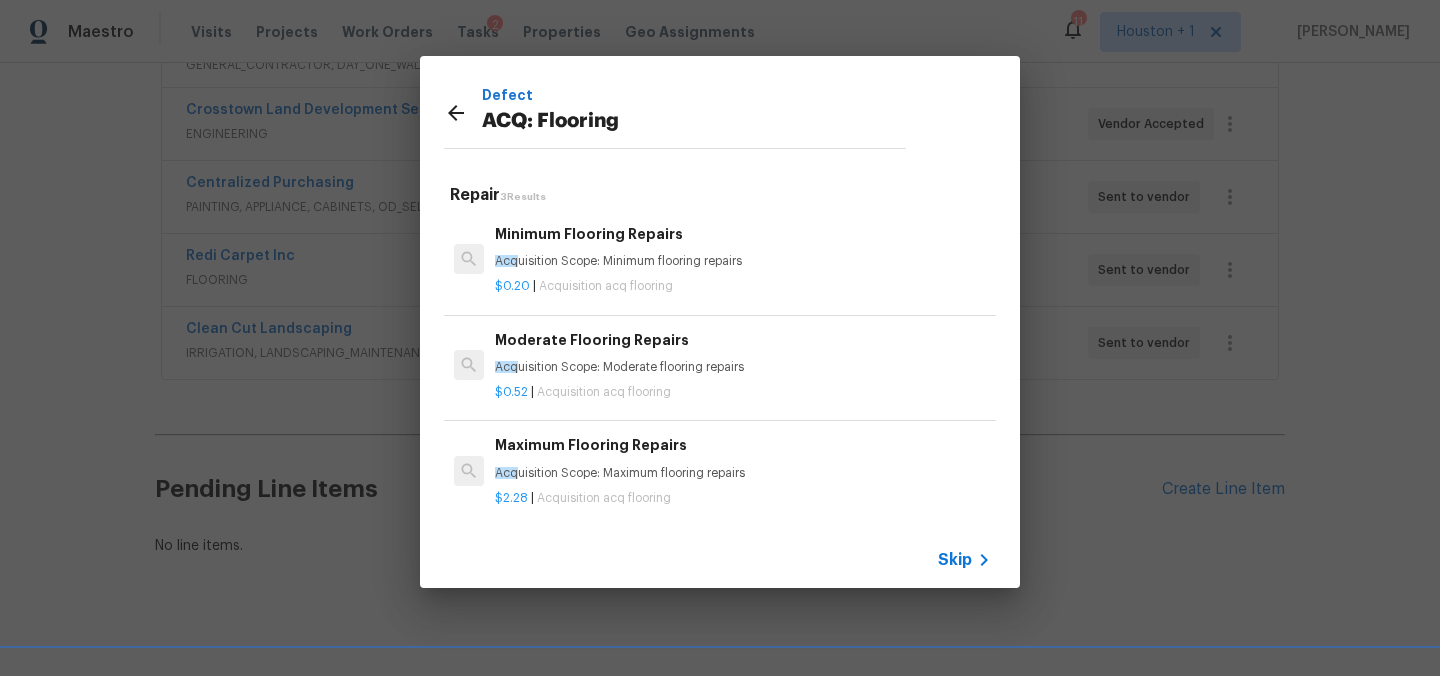 scroll, scrollTop: 3, scrollLeft: 0, axis: vertical 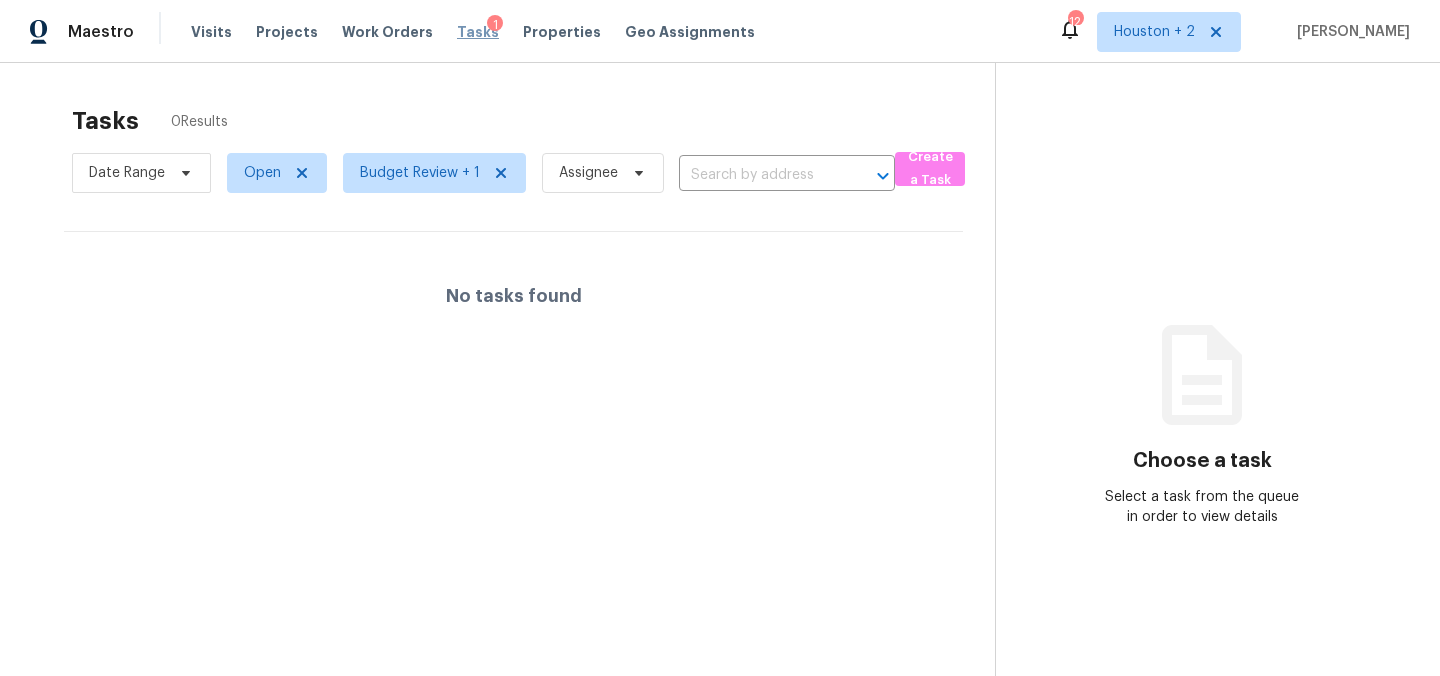 click on "Tasks" at bounding box center [478, 32] 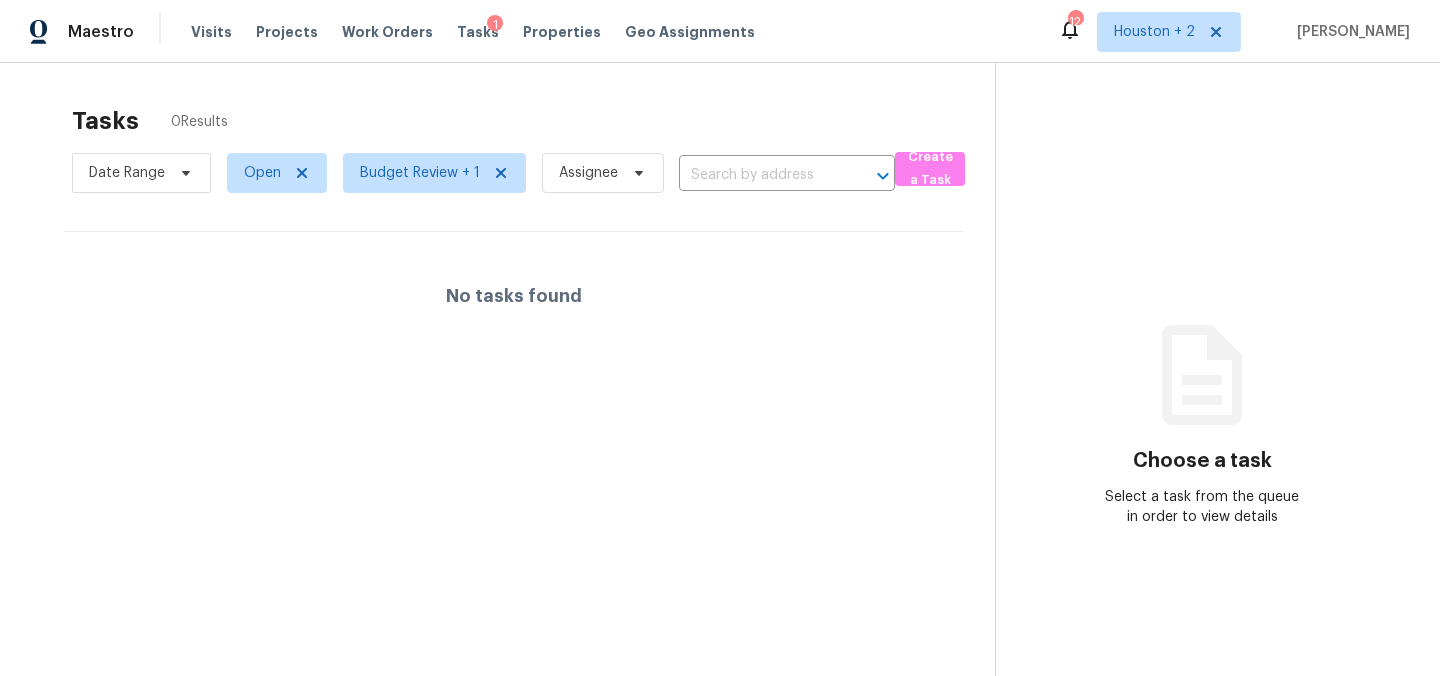 click on "Tasks 0  Results" at bounding box center [533, 121] 